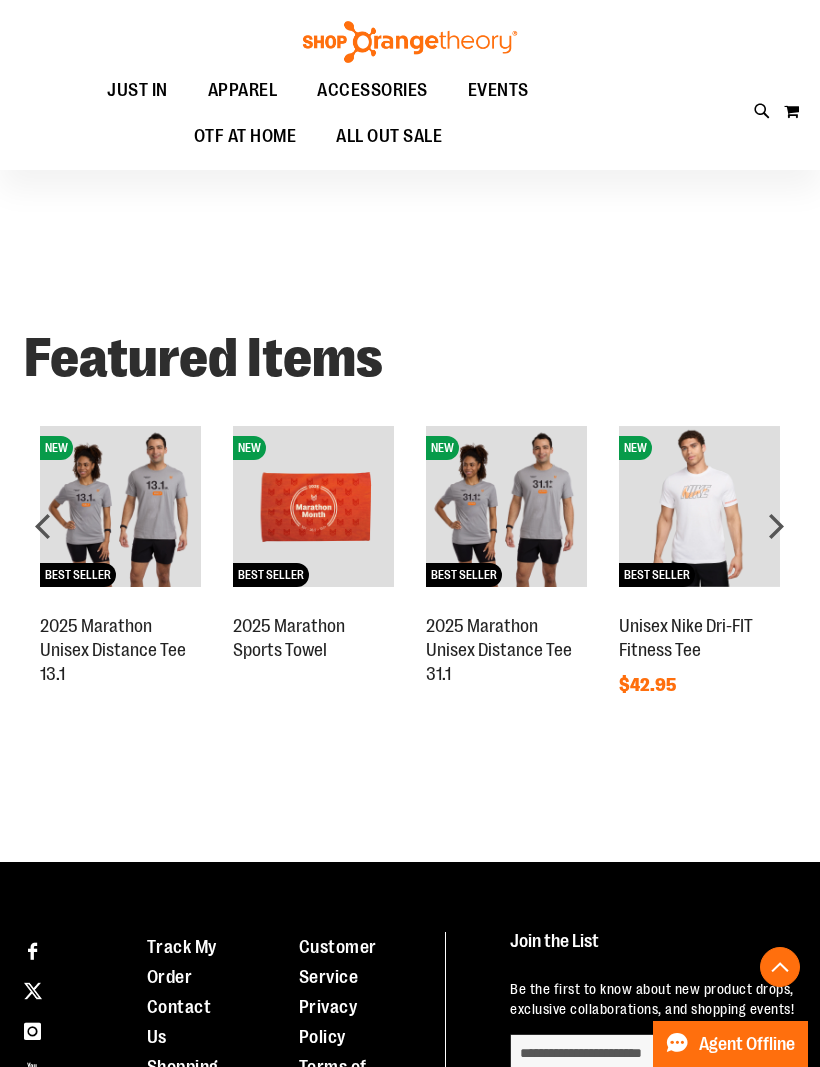 scroll, scrollTop: 888, scrollLeft: 0, axis: vertical 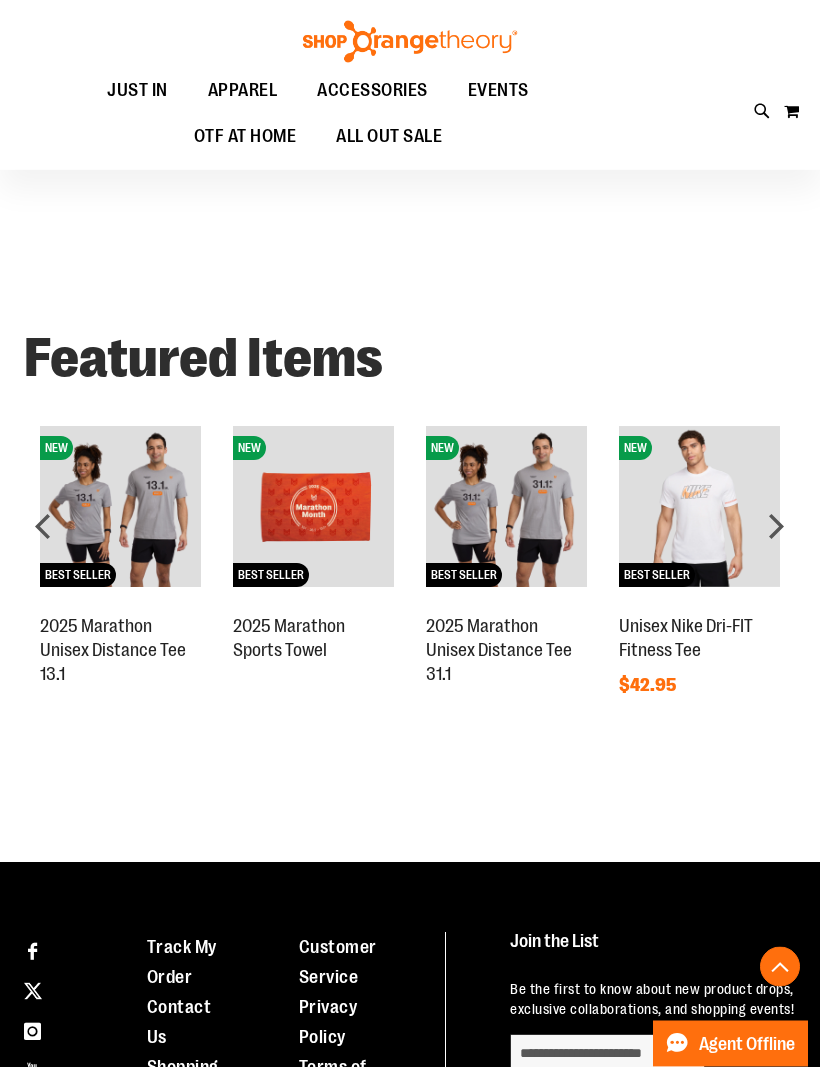 click on "next" at bounding box center (776, 527) 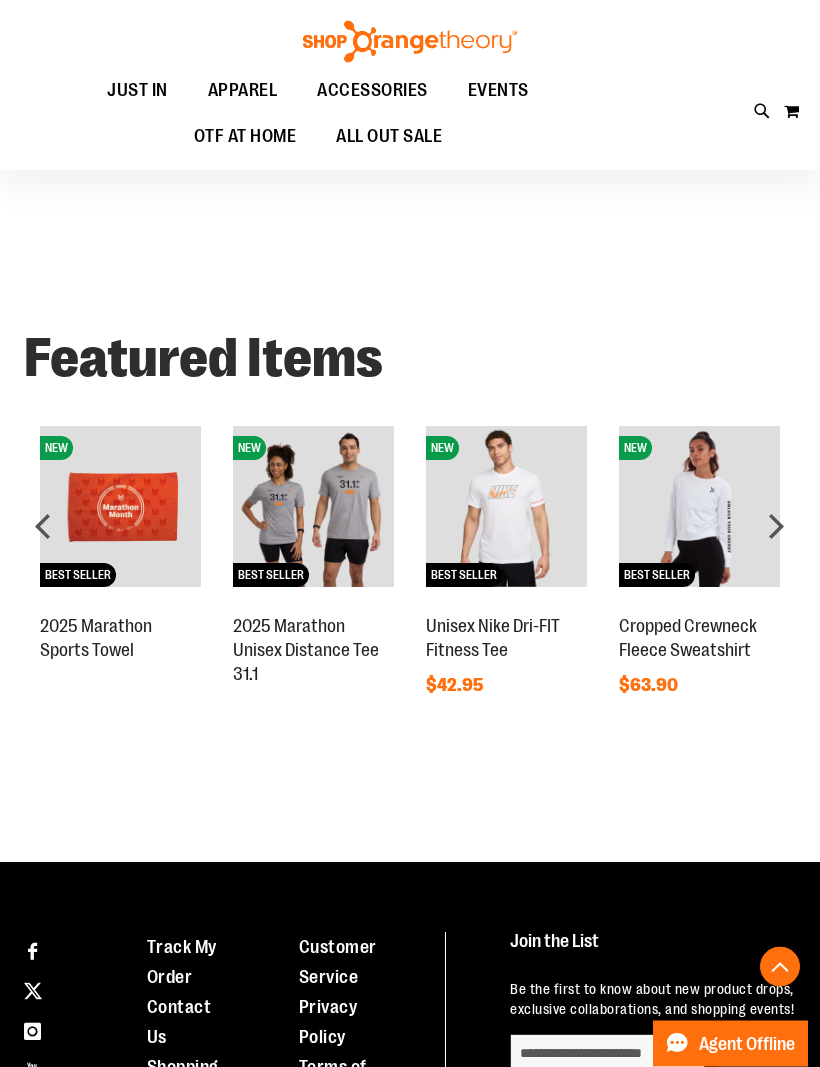 click on "next" at bounding box center [776, 527] 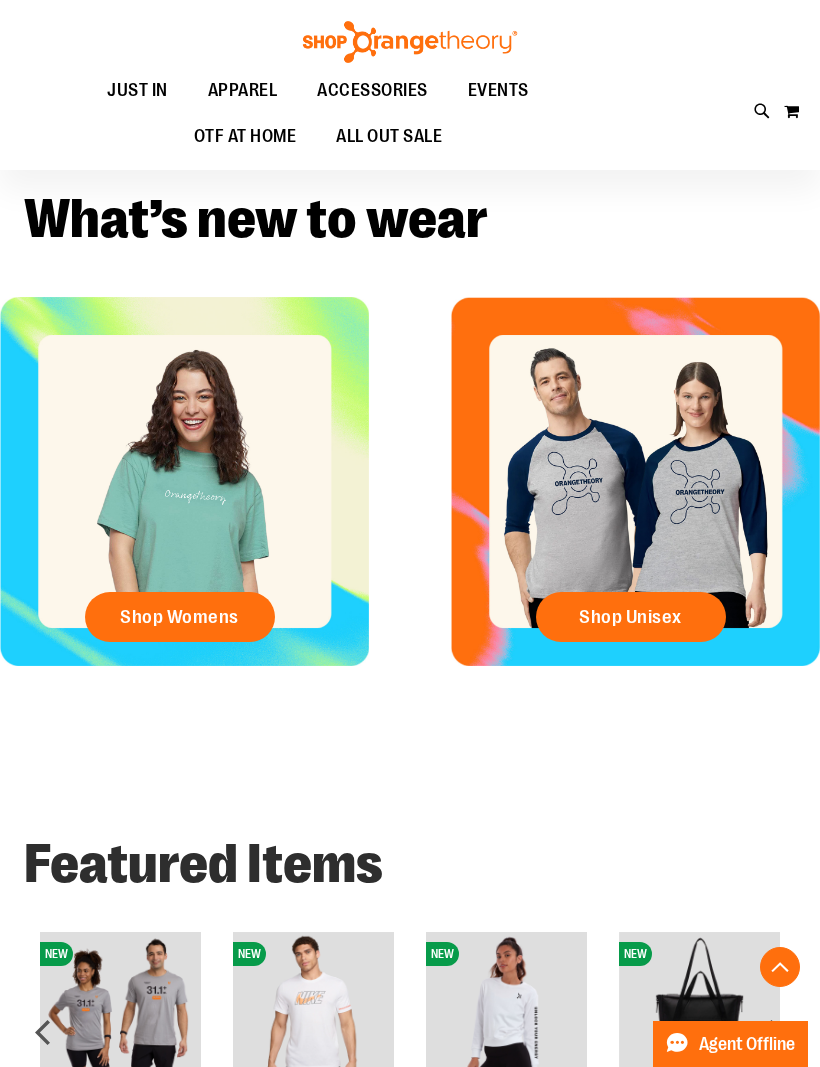 scroll, scrollTop: 382, scrollLeft: 0, axis: vertical 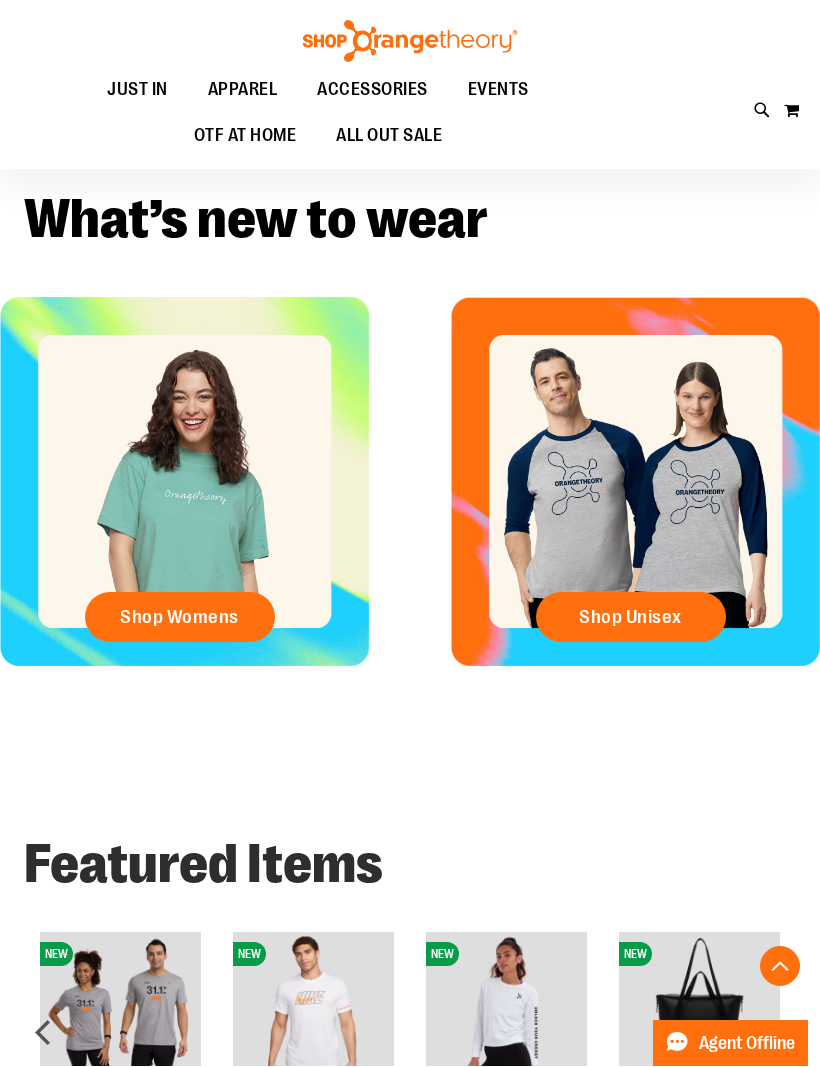 click on "Shop Womens" 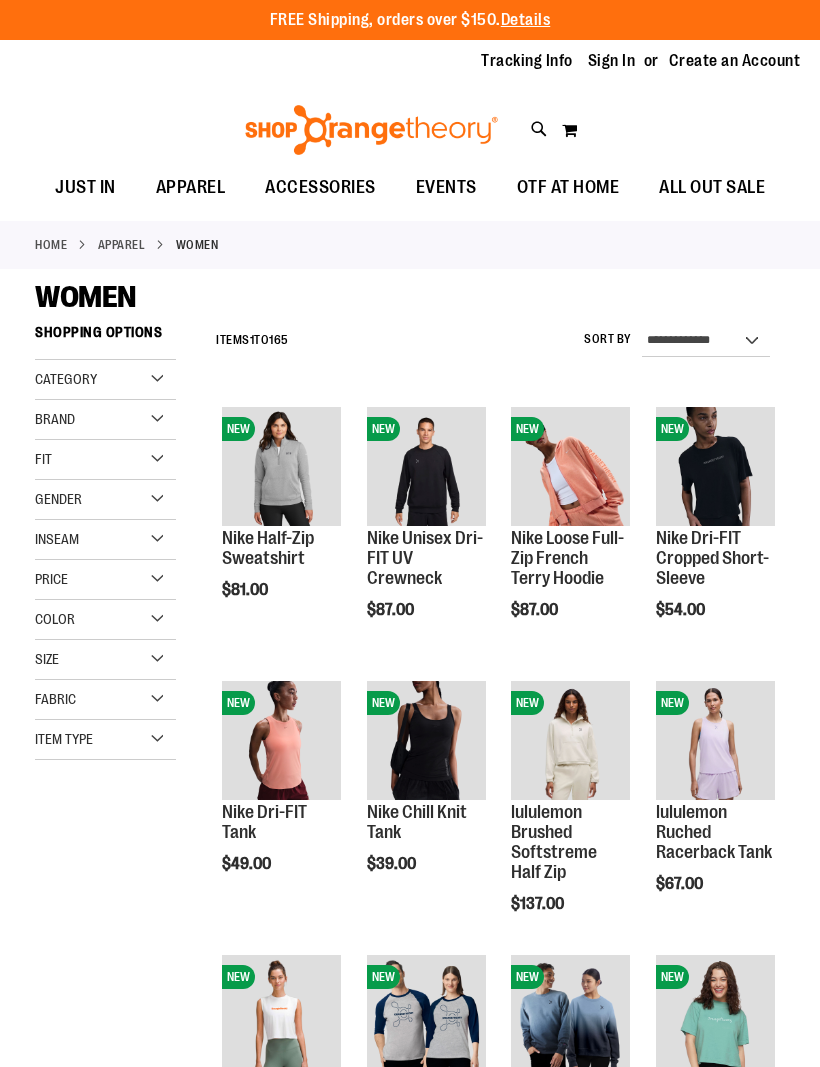 scroll, scrollTop: 0, scrollLeft: 0, axis: both 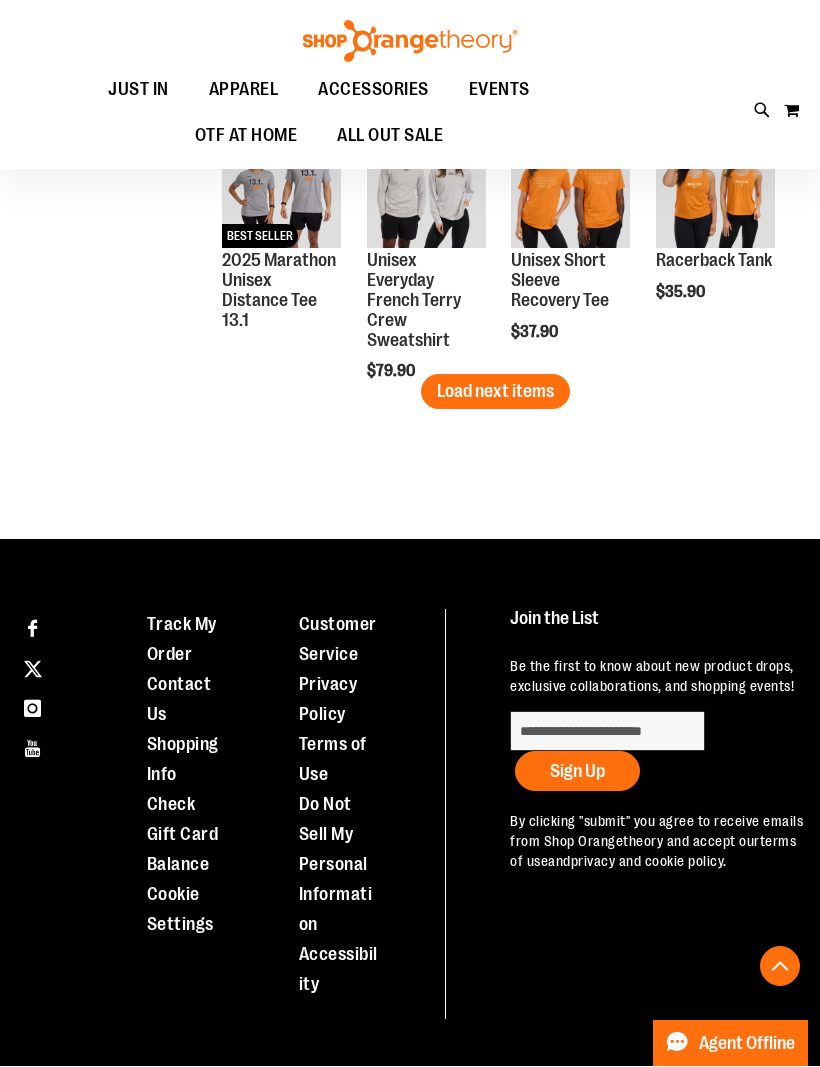 click on "Load next items" at bounding box center (495, 392) 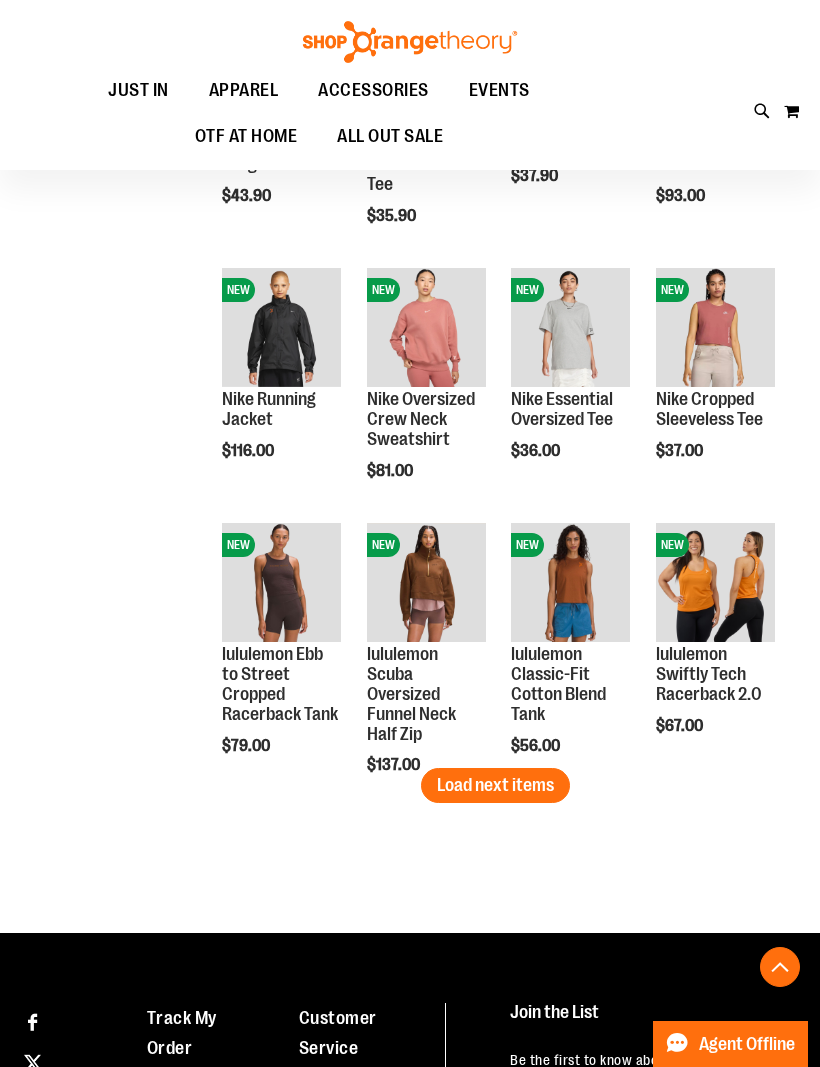 scroll, scrollTop: 2682, scrollLeft: 0, axis: vertical 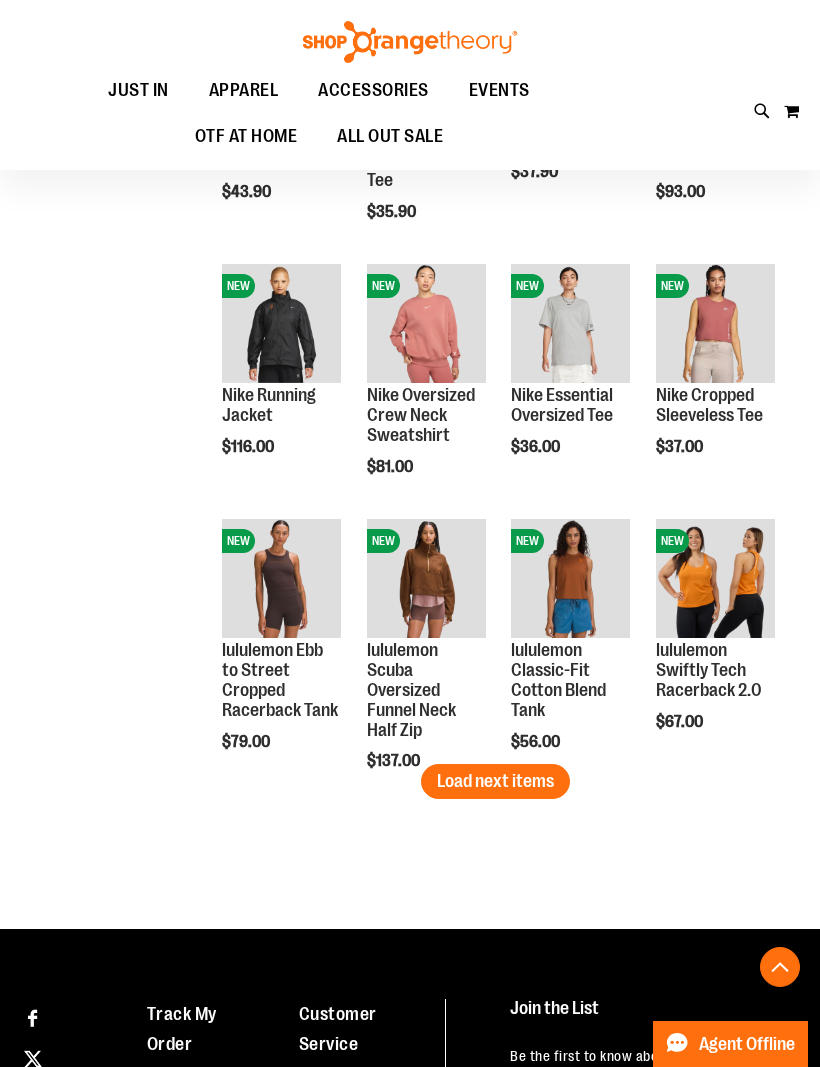 click on "Load next items" at bounding box center (495, 781) 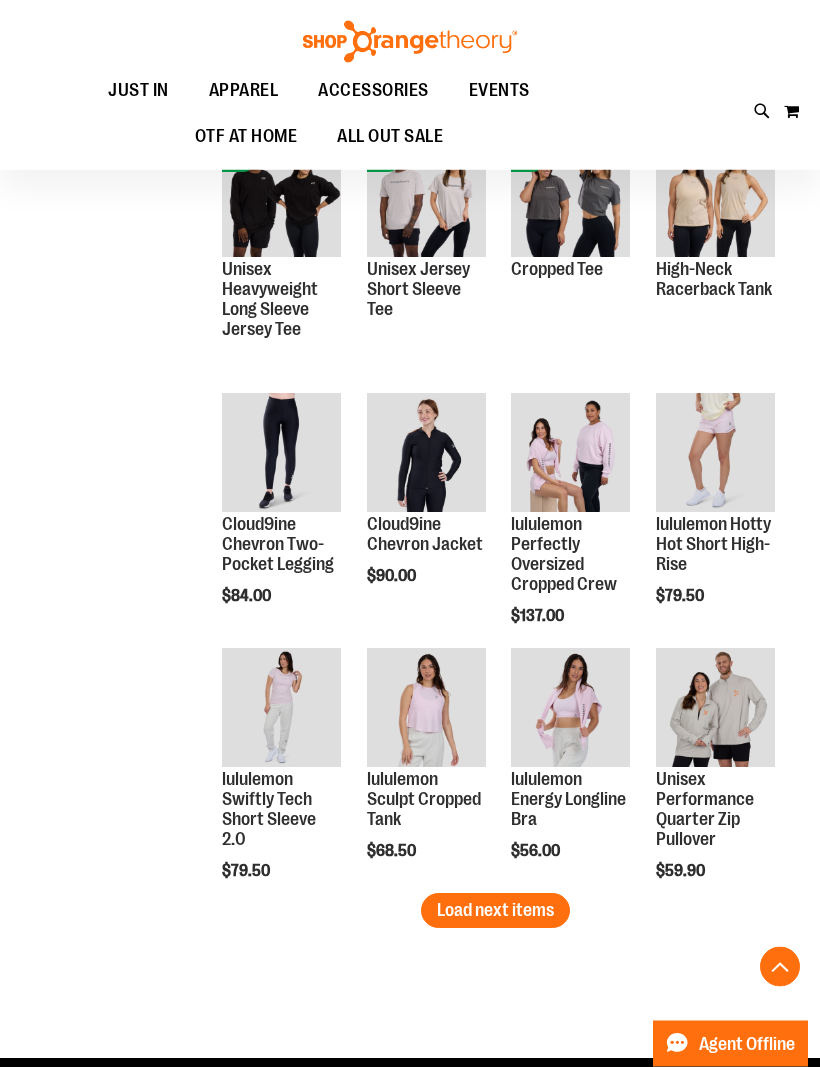 scroll, scrollTop: 3319, scrollLeft: 0, axis: vertical 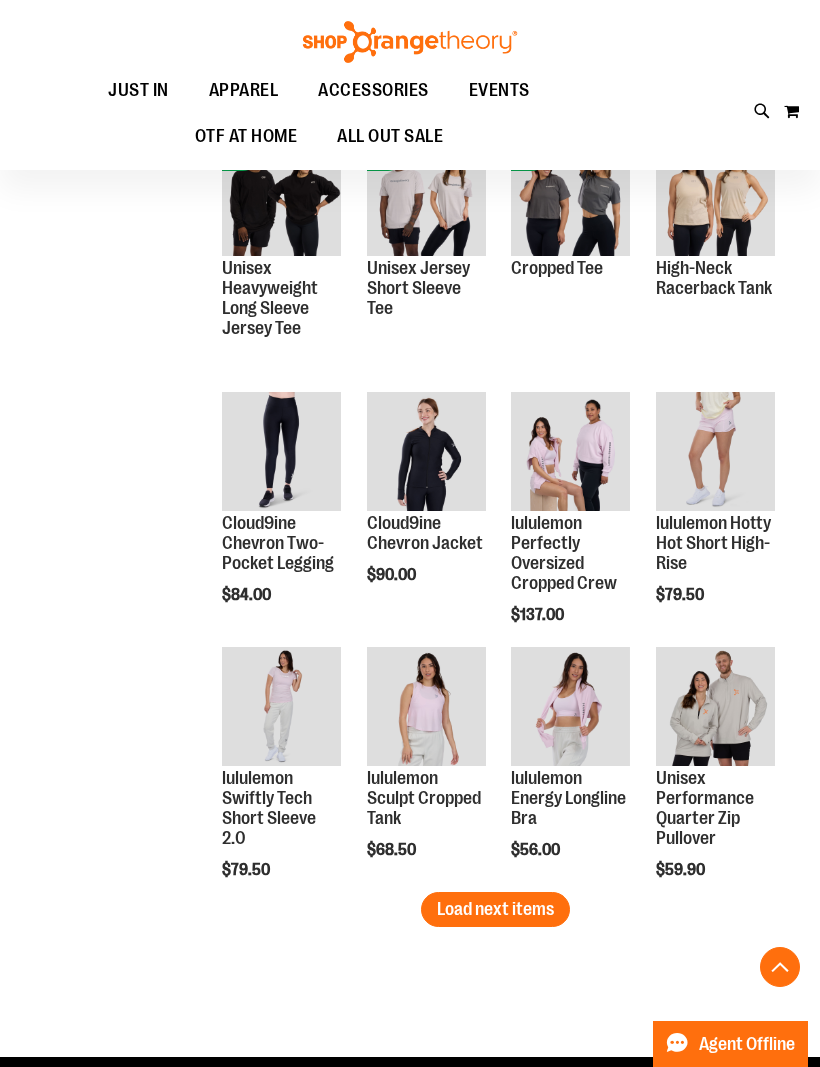 click on "Load next items" at bounding box center (495, 909) 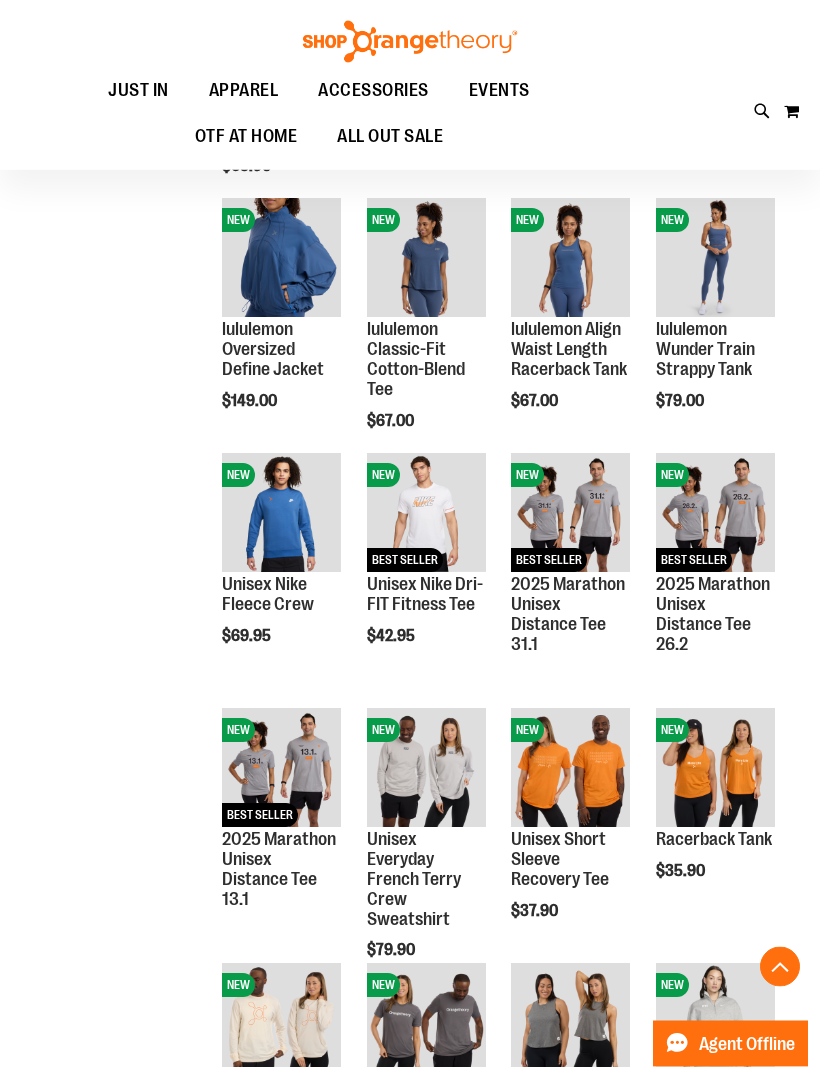 scroll, scrollTop: 1728, scrollLeft: 0, axis: vertical 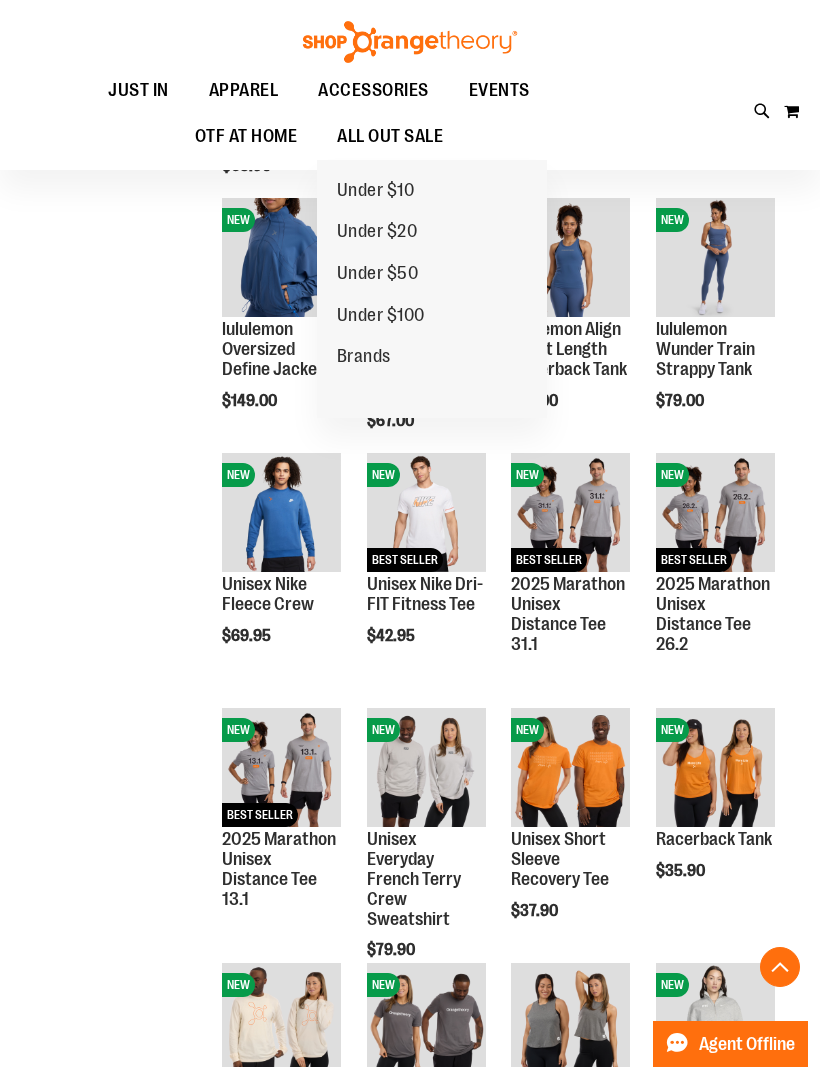 click on "Brands" at bounding box center (364, 358) 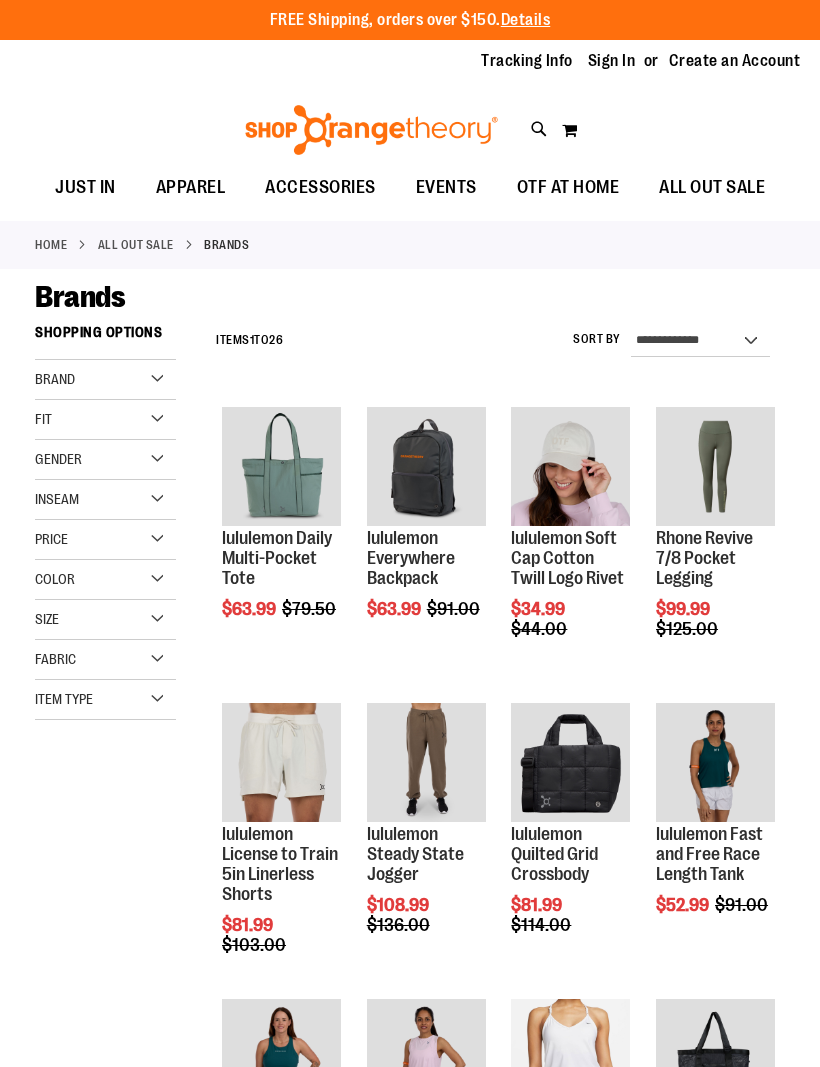 scroll, scrollTop: 0, scrollLeft: 0, axis: both 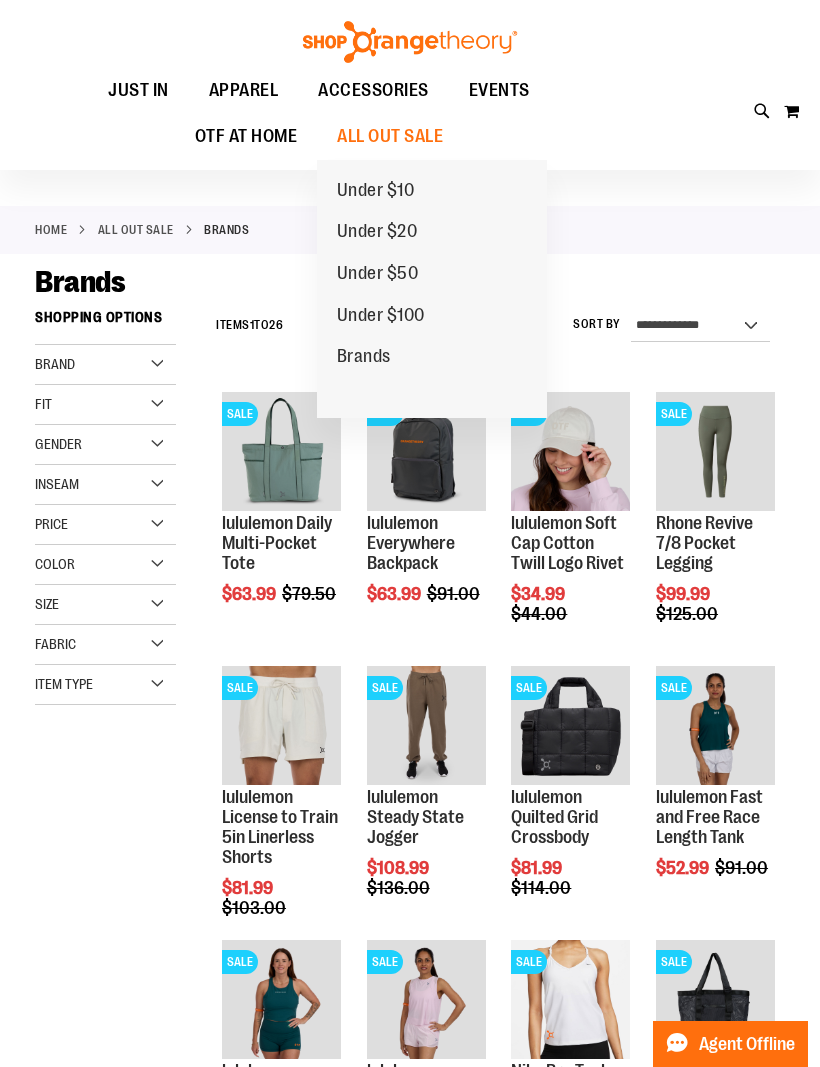 click on "Under $100" at bounding box center (381, 317) 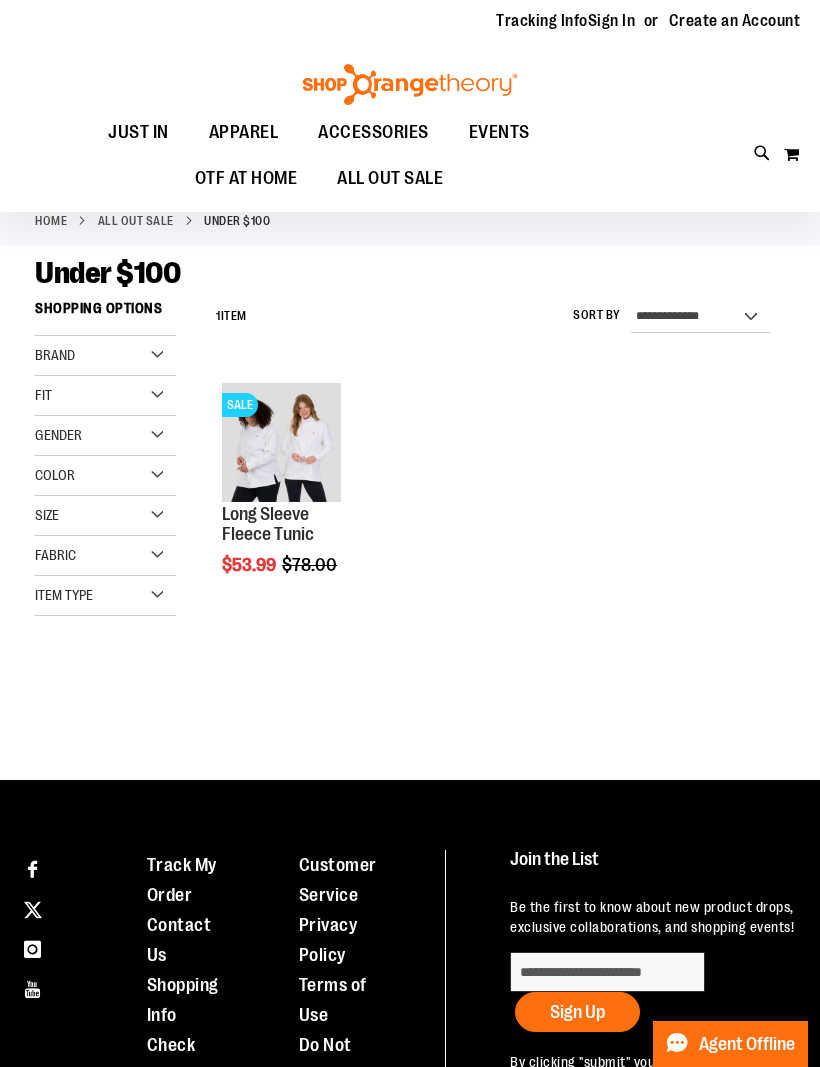 scroll, scrollTop: 5, scrollLeft: 0, axis: vertical 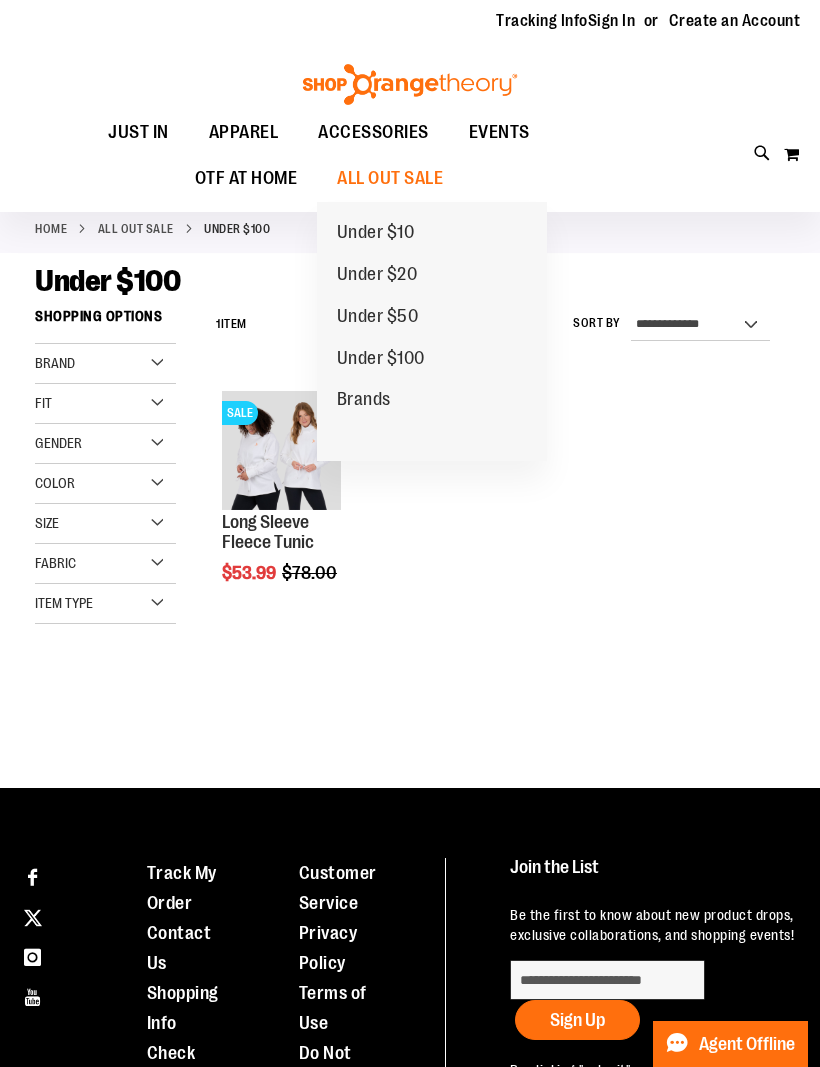 click on "Under $50" at bounding box center (378, 318) 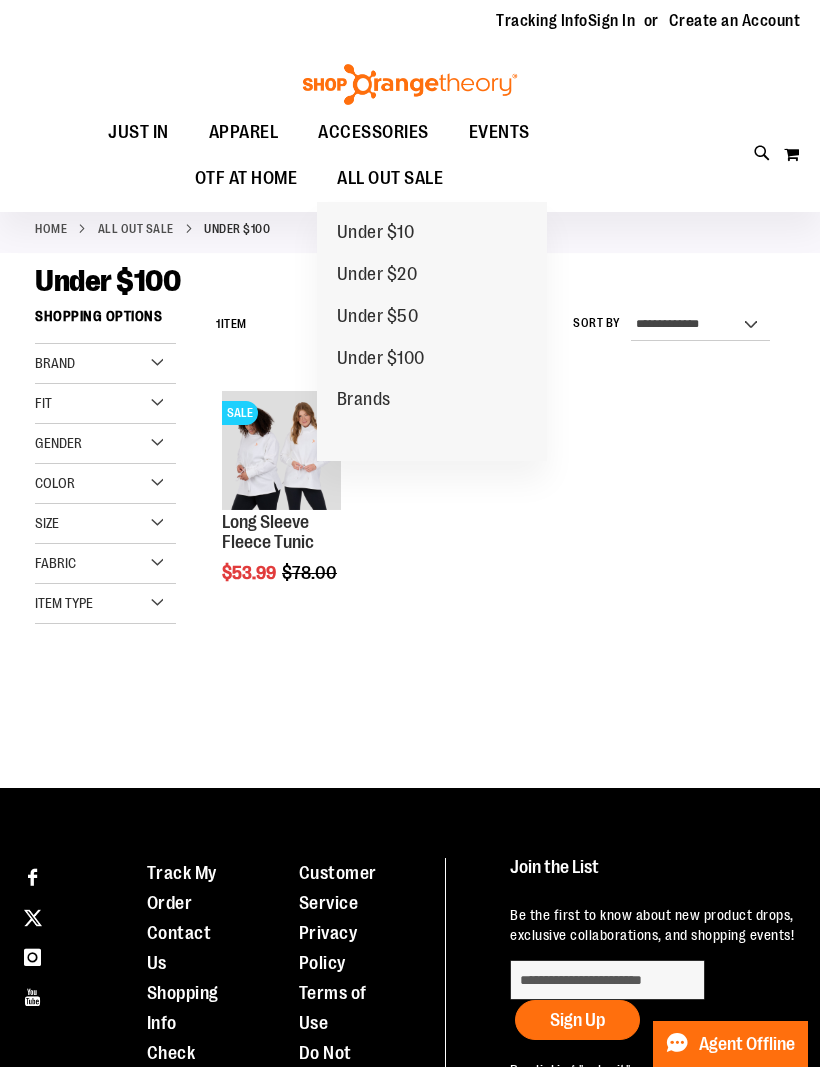 click on "ALL OUT SALE" at bounding box center (390, 178) 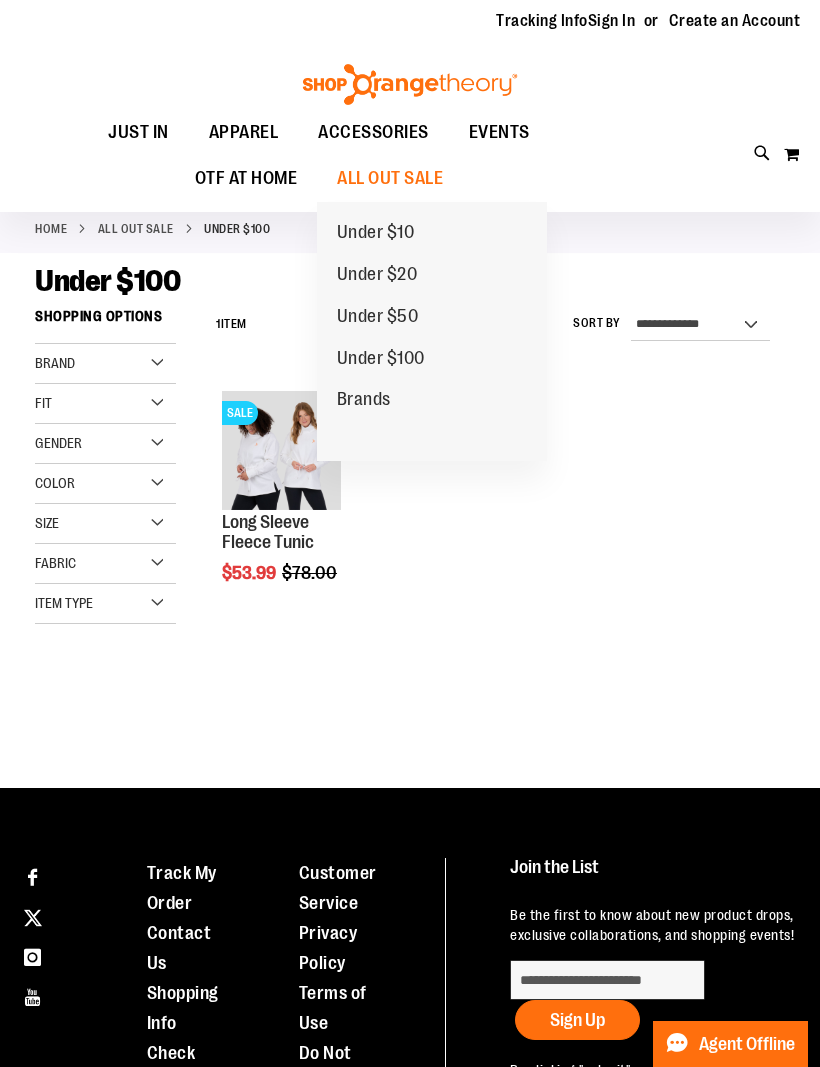 click on "Under $10" at bounding box center (376, 233) 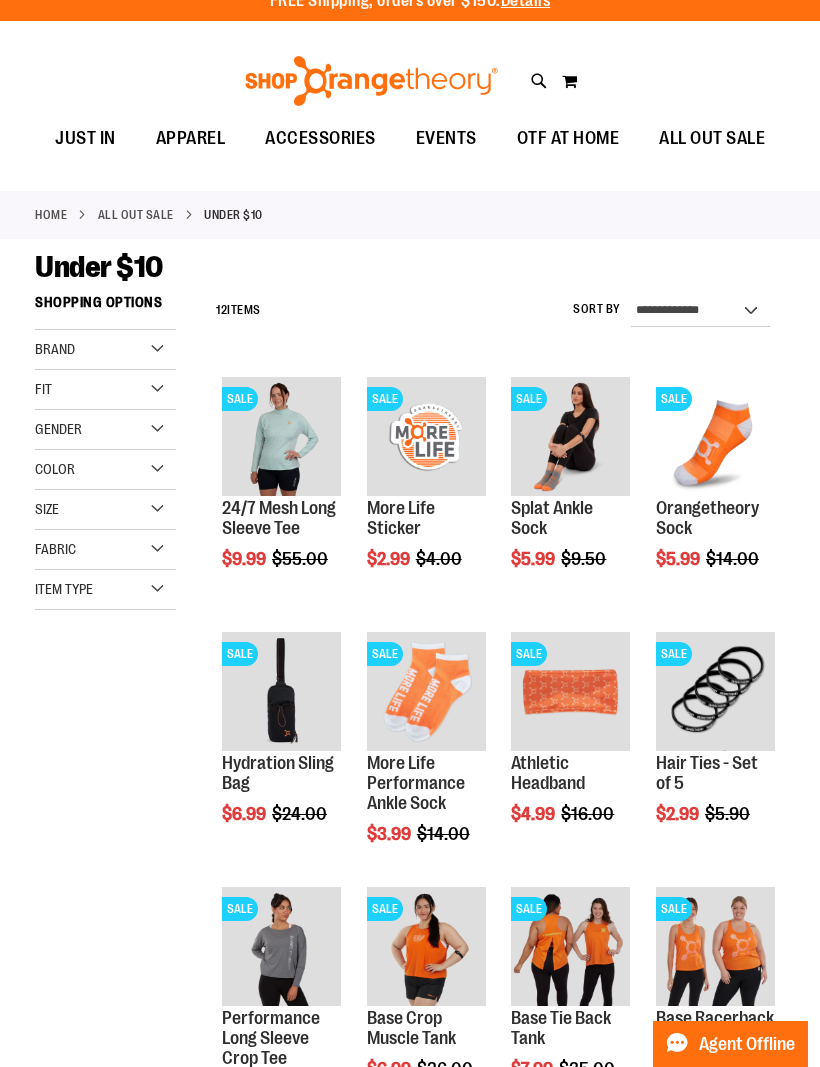 scroll, scrollTop: 0, scrollLeft: 0, axis: both 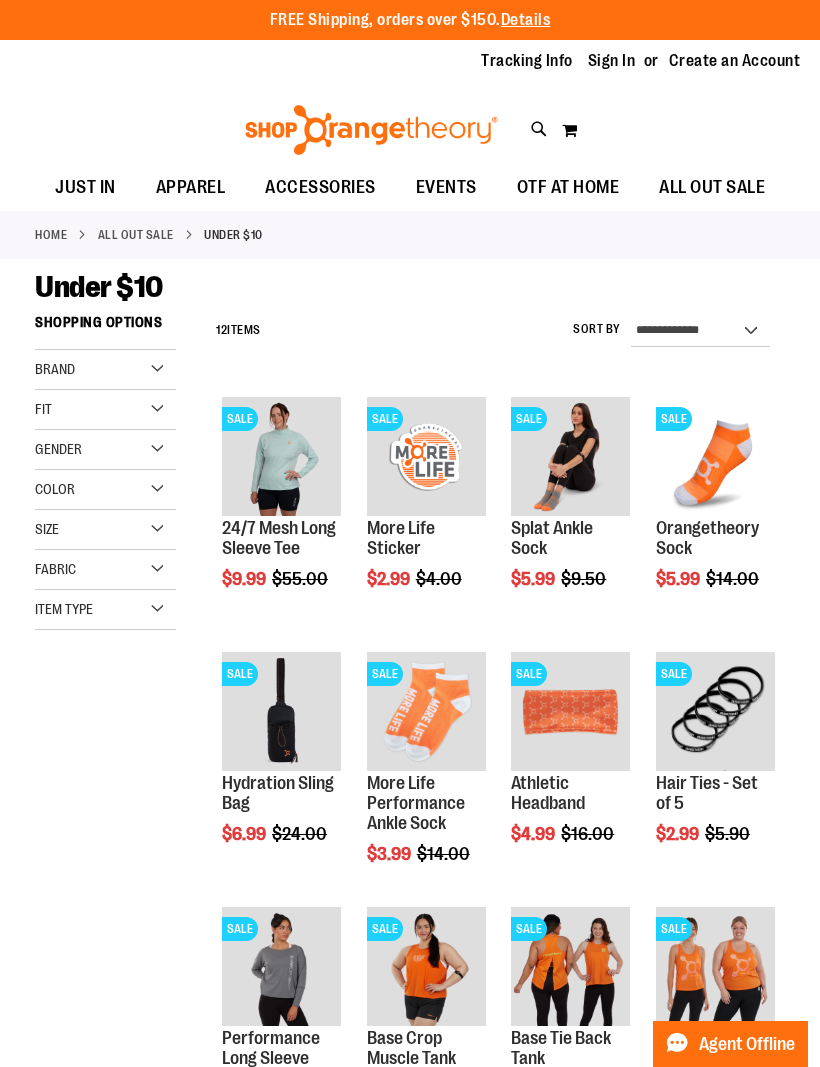 click on "ALL OUT SALE" at bounding box center [136, 235] 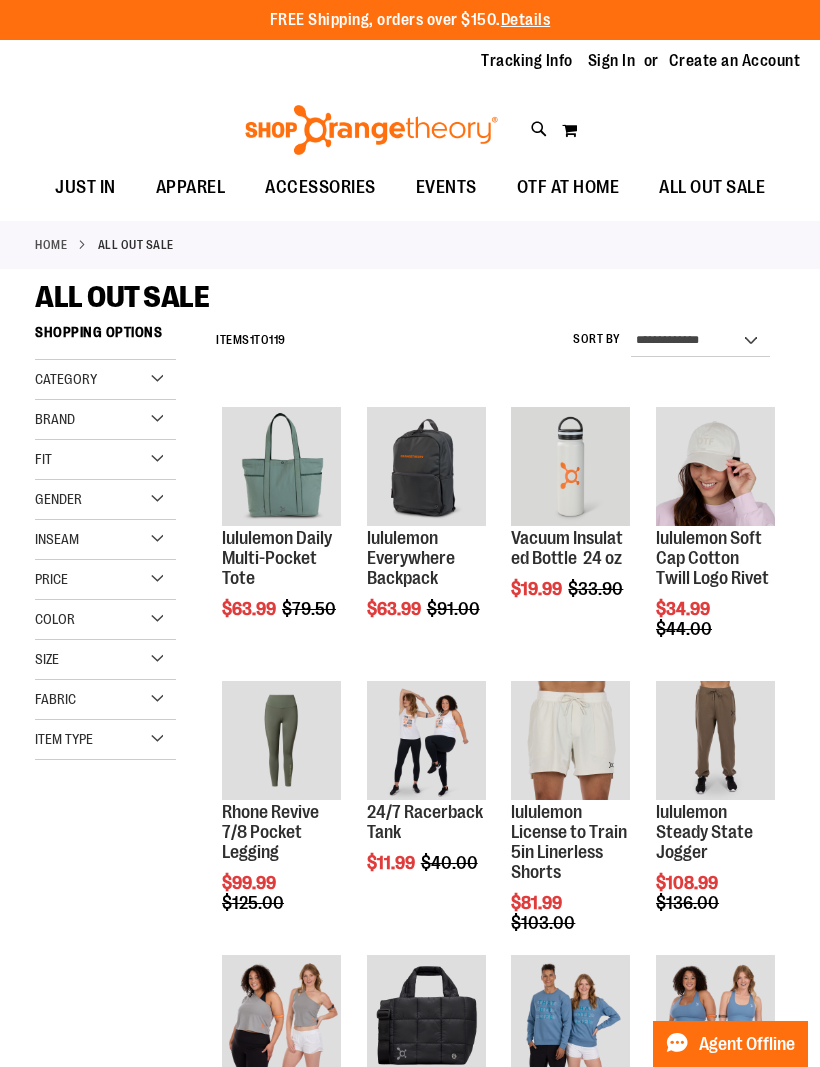 scroll, scrollTop: 0, scrollLeft: 0, axis: both 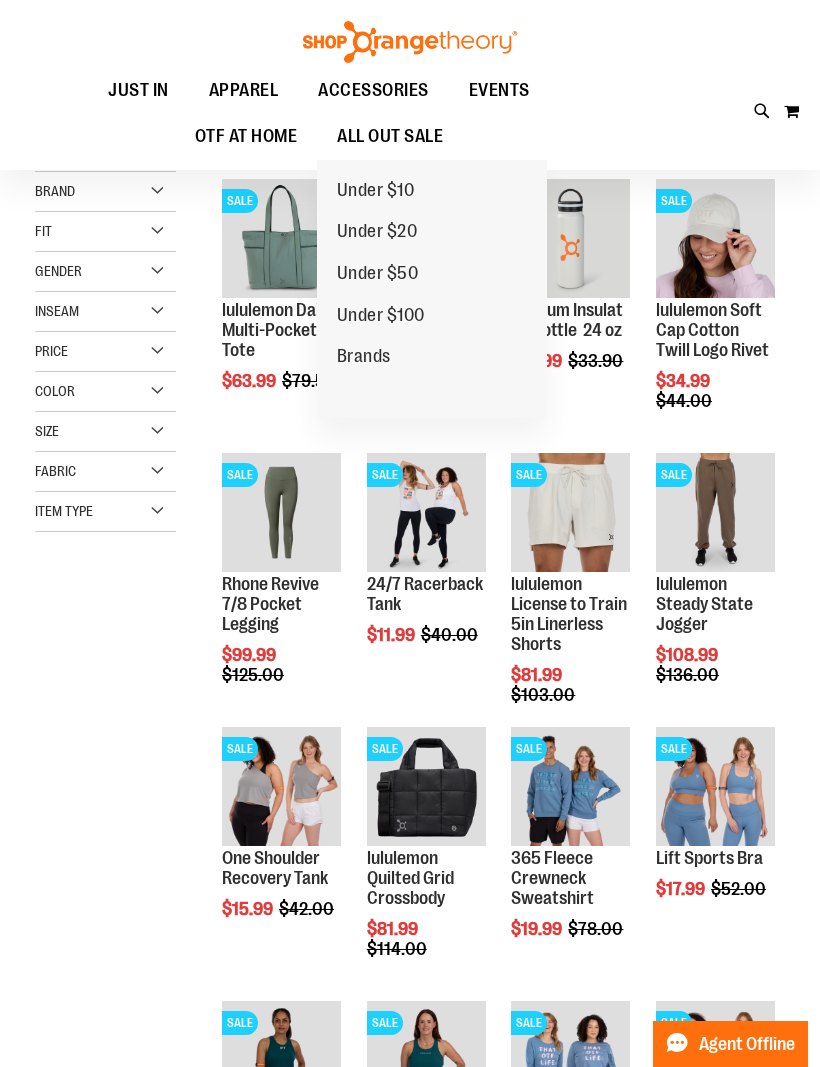 click on "Under $100" at bounding box center (381, 316) 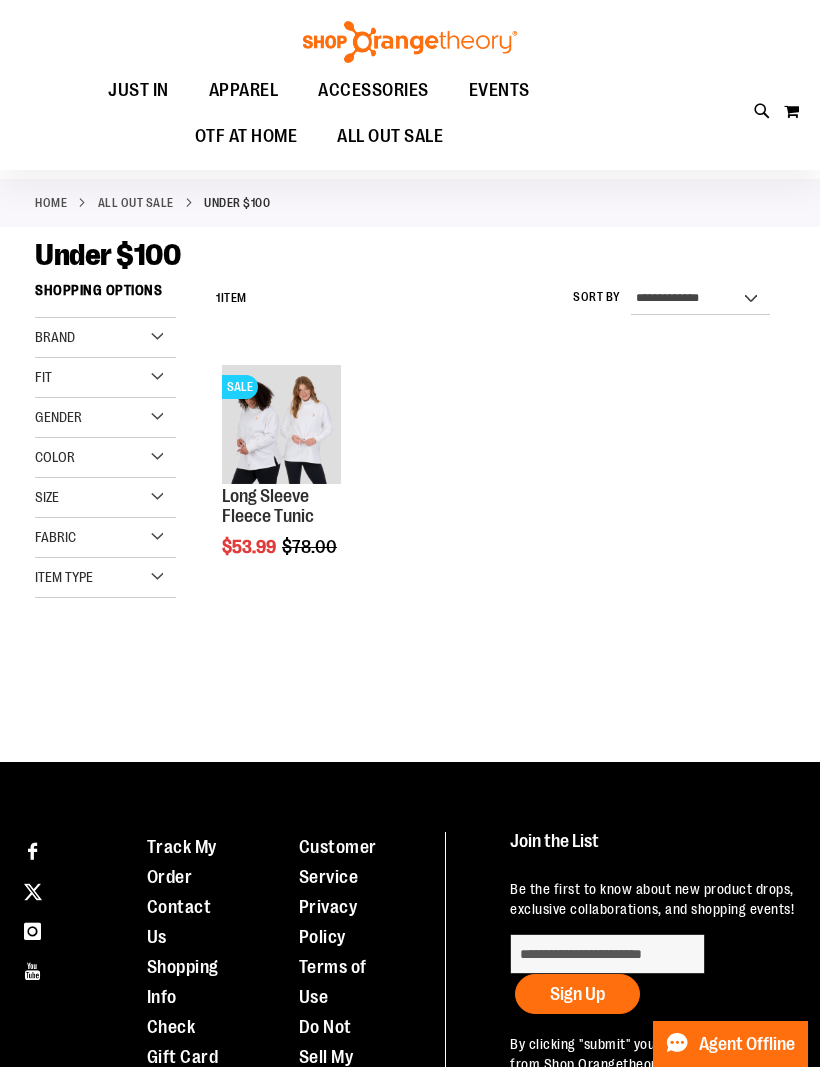 scroll, scrollTop: 34, scrollLeft: 0, axis: vertical 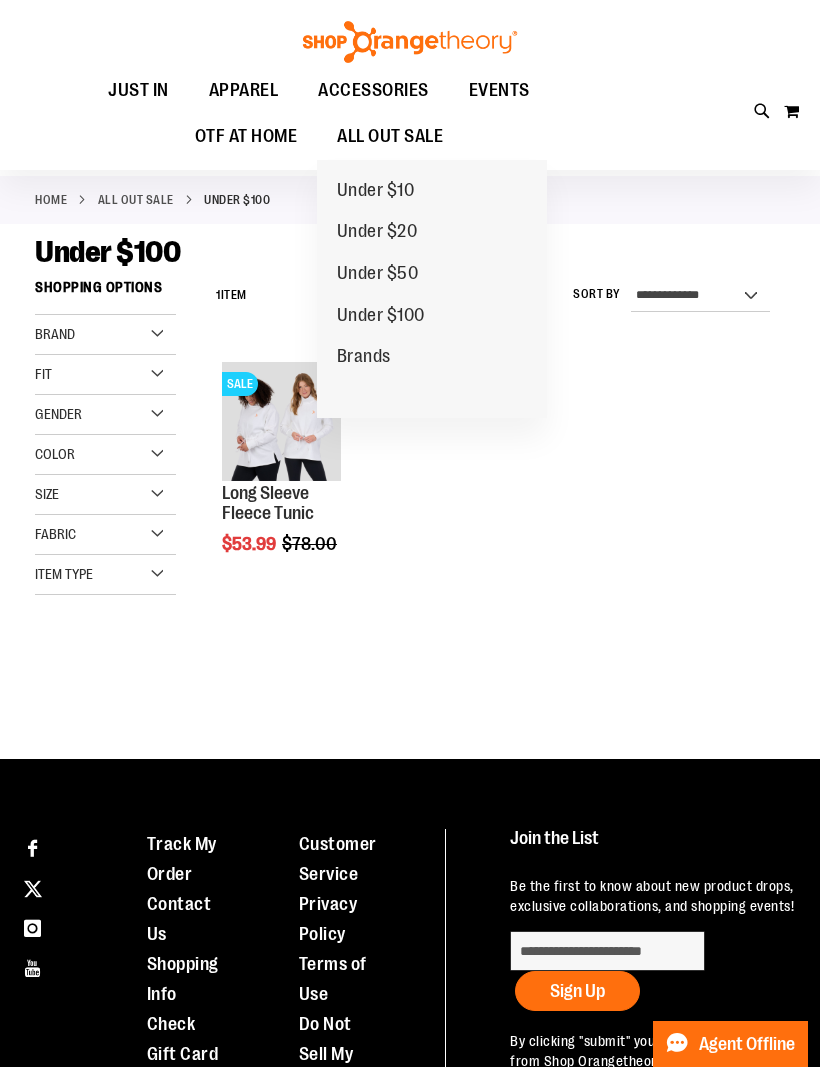 click on "Under $50" at bounding box center [378, 275] 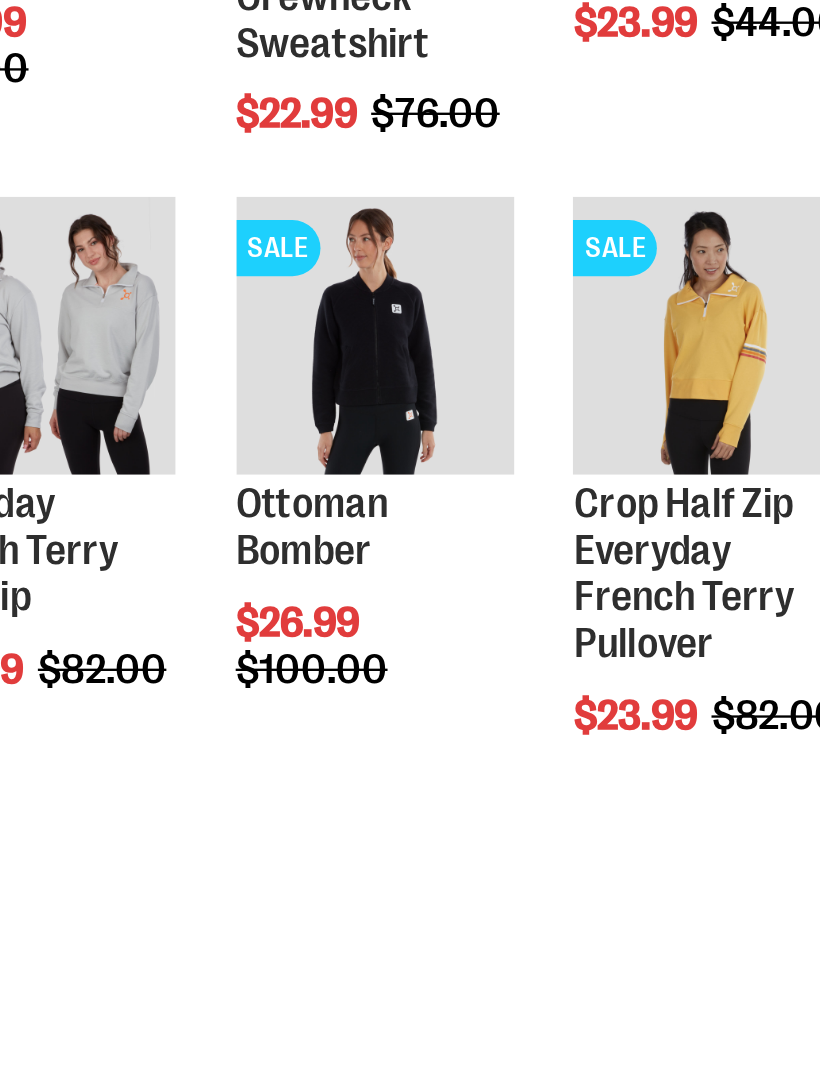 scroll, scrollTop: 1116, scrollLeft: 0, axis: vertical 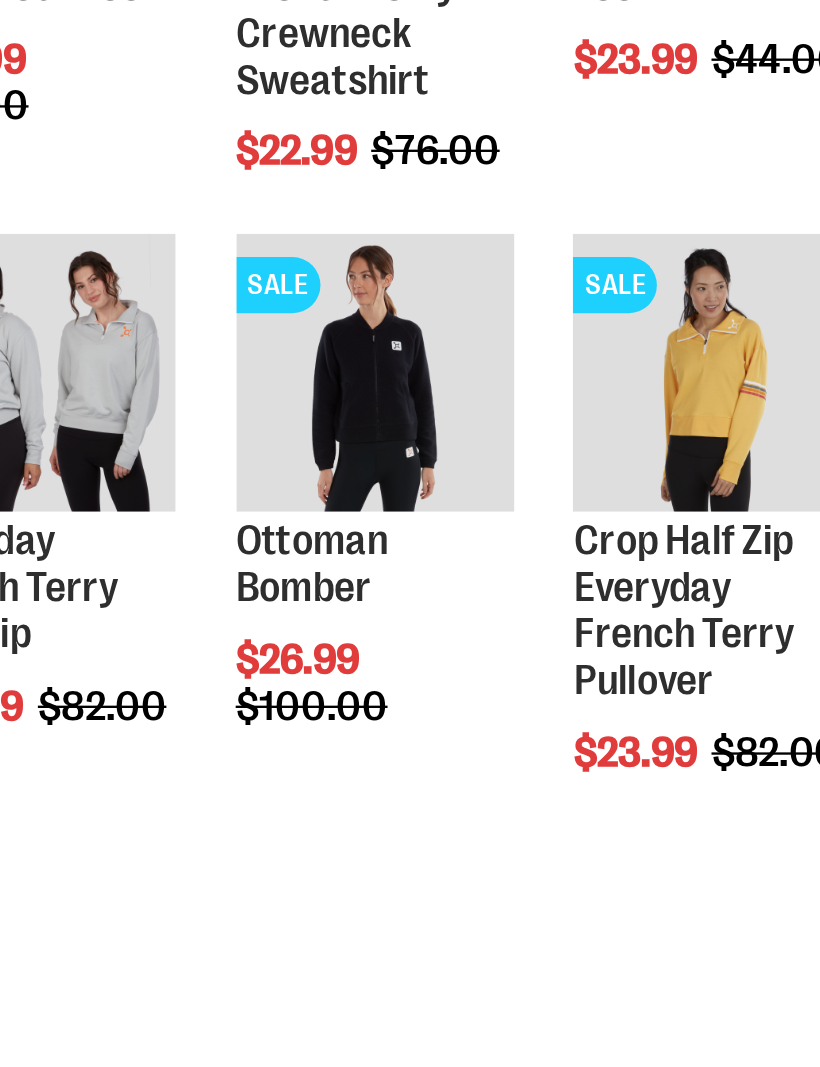 click on "Quickview" at bounding box center [414, 1015] 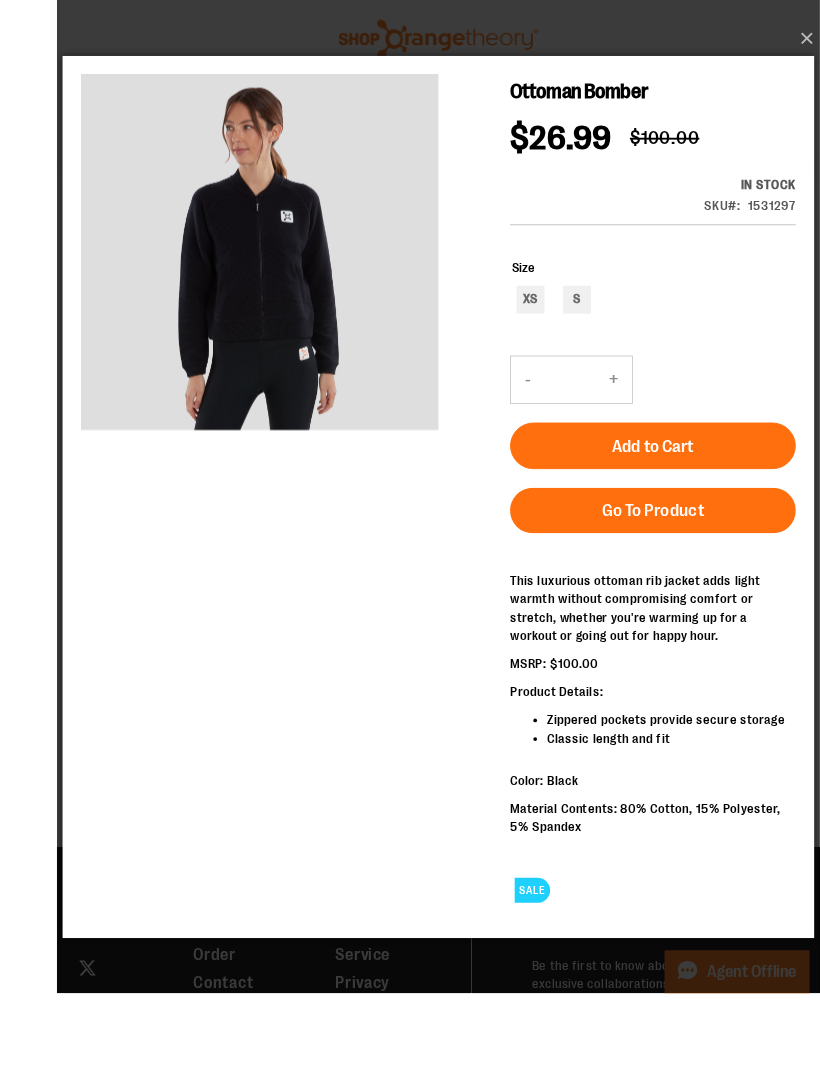 scroll, scrollTop: 1373, scrollLeft: 0, axis: vertical 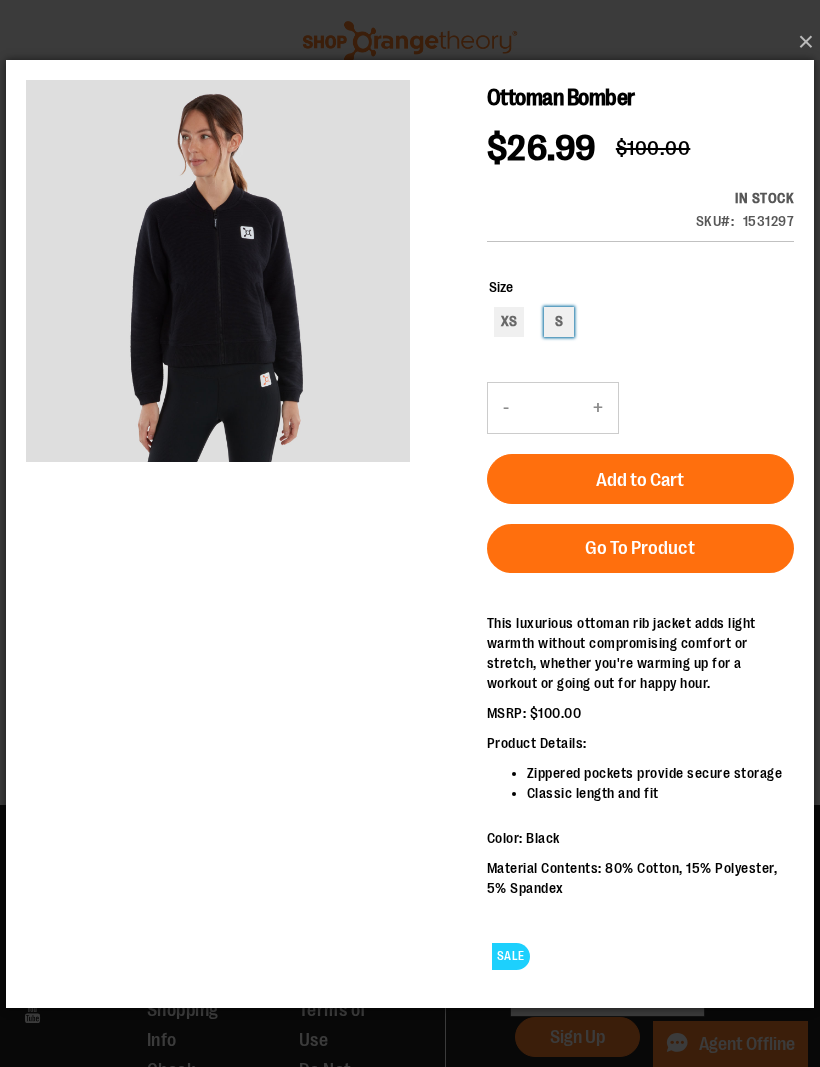 click on "S" at bounding box center [559, 321] 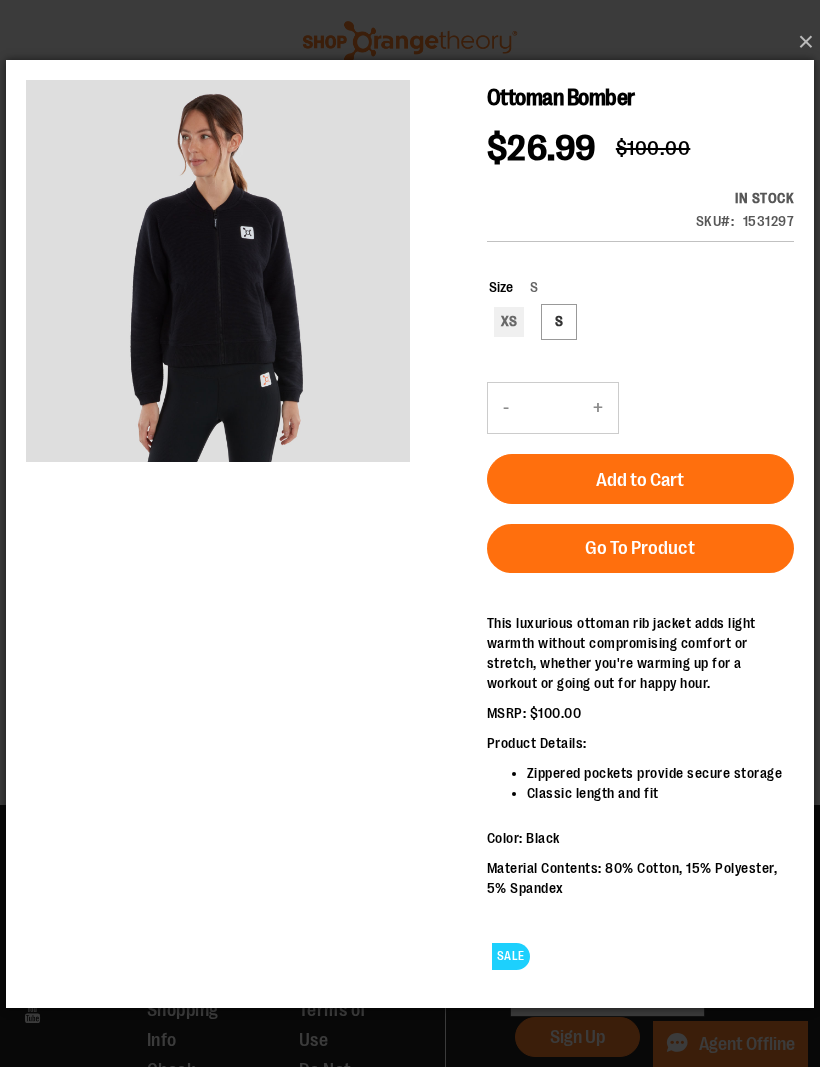 click on "Add to Cart" at bounding box center (640, 478) 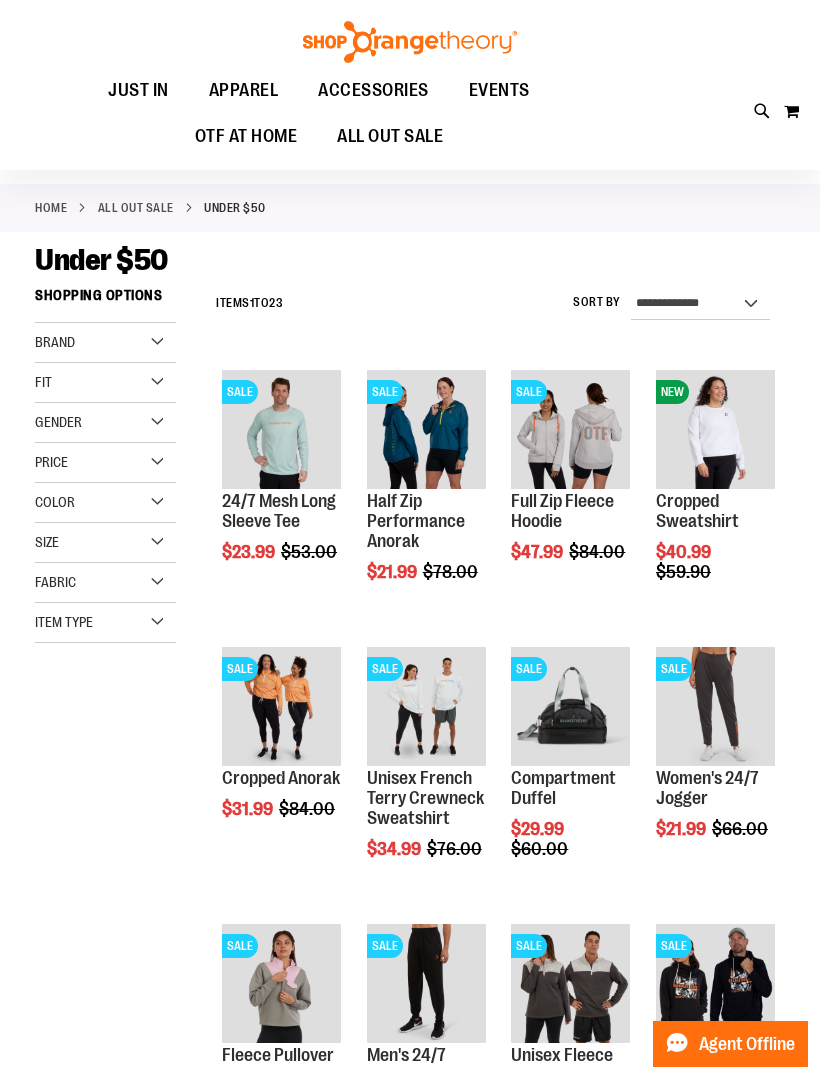 scroll, scrollTop: 0, scrollLeft: 0, axis: both 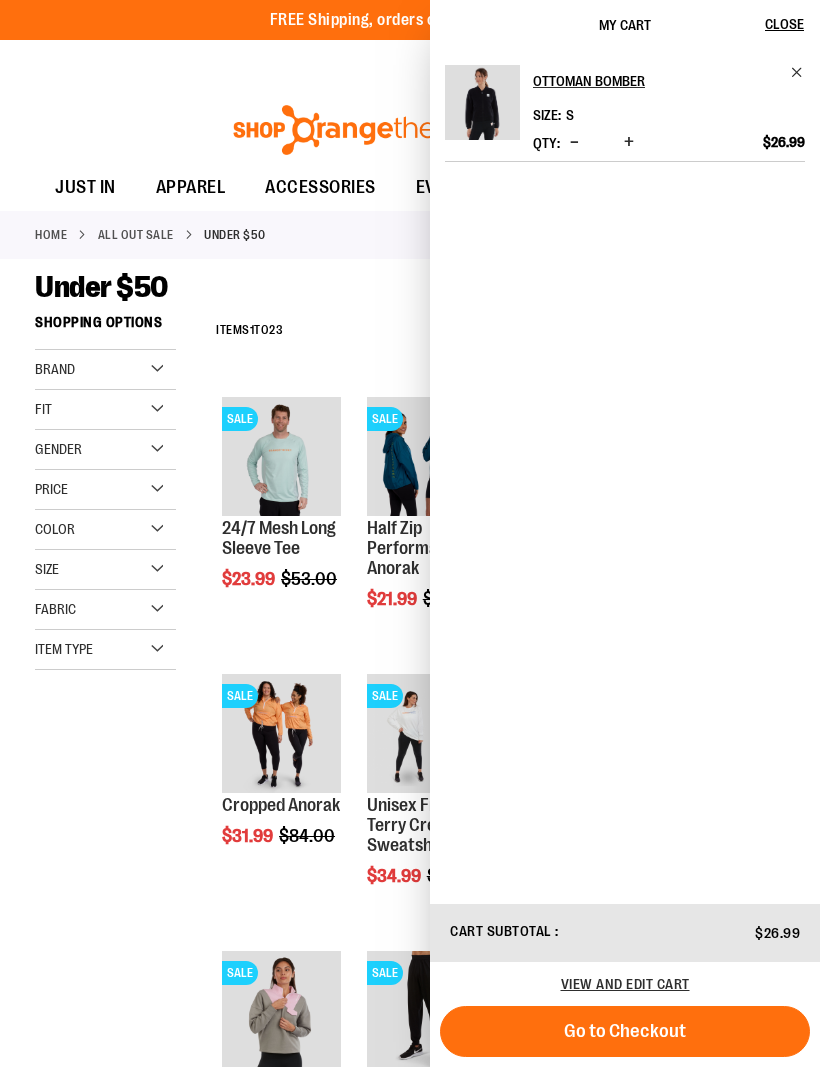 click on "**********" at bounding box center [410, 1237] 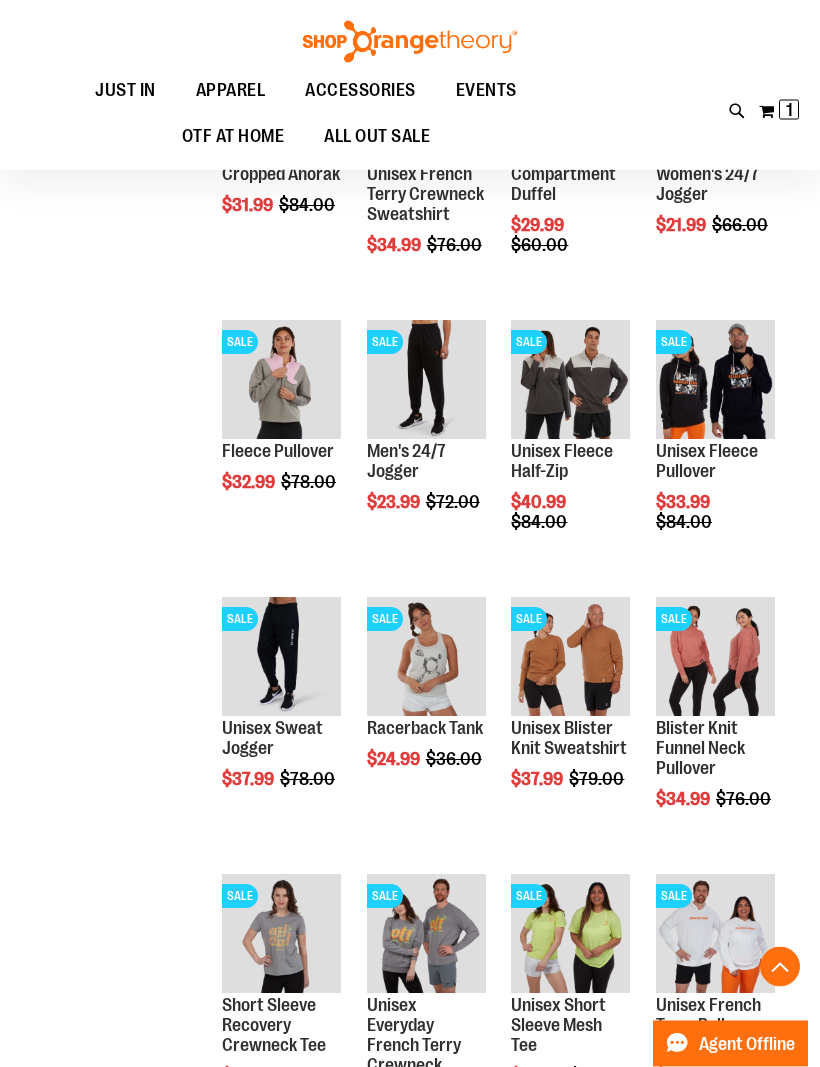 scroll, scrollTop: 630, scrollLeft: 0, axis: vertical 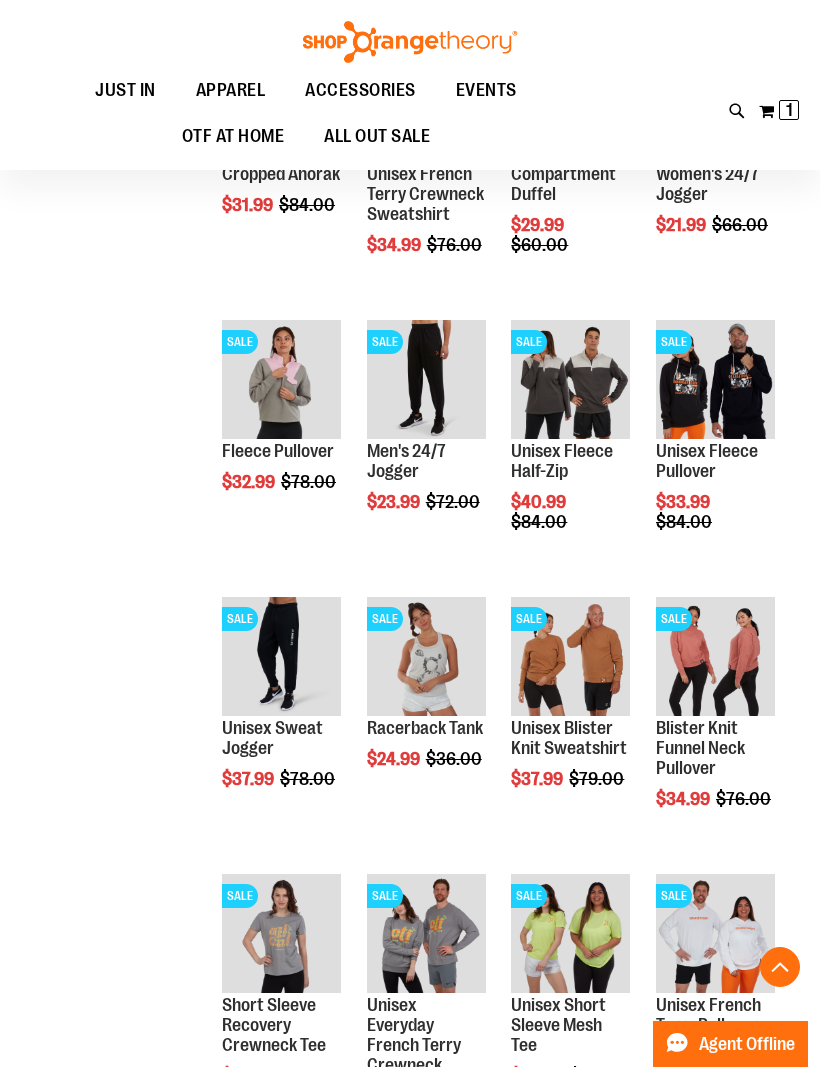 click on "Quickview" at bounding box center (269, 927) 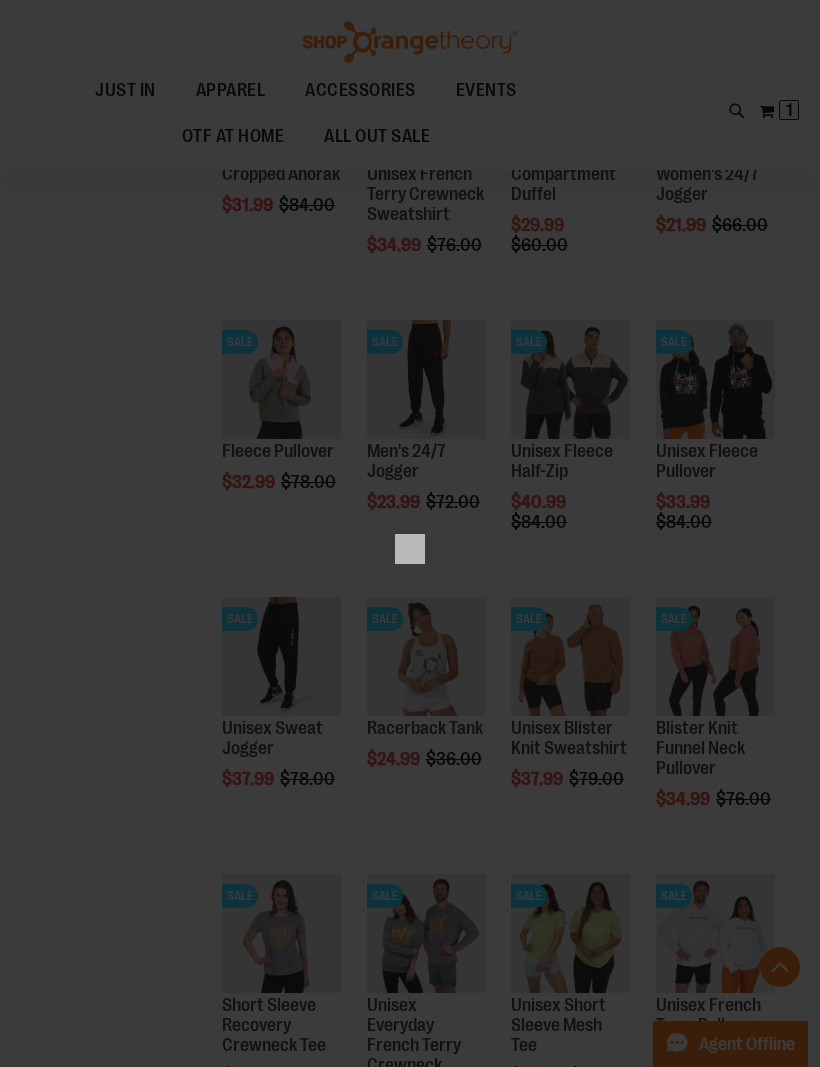 scroll, scrollTop: 0, scrollLeft: 0, axis: both 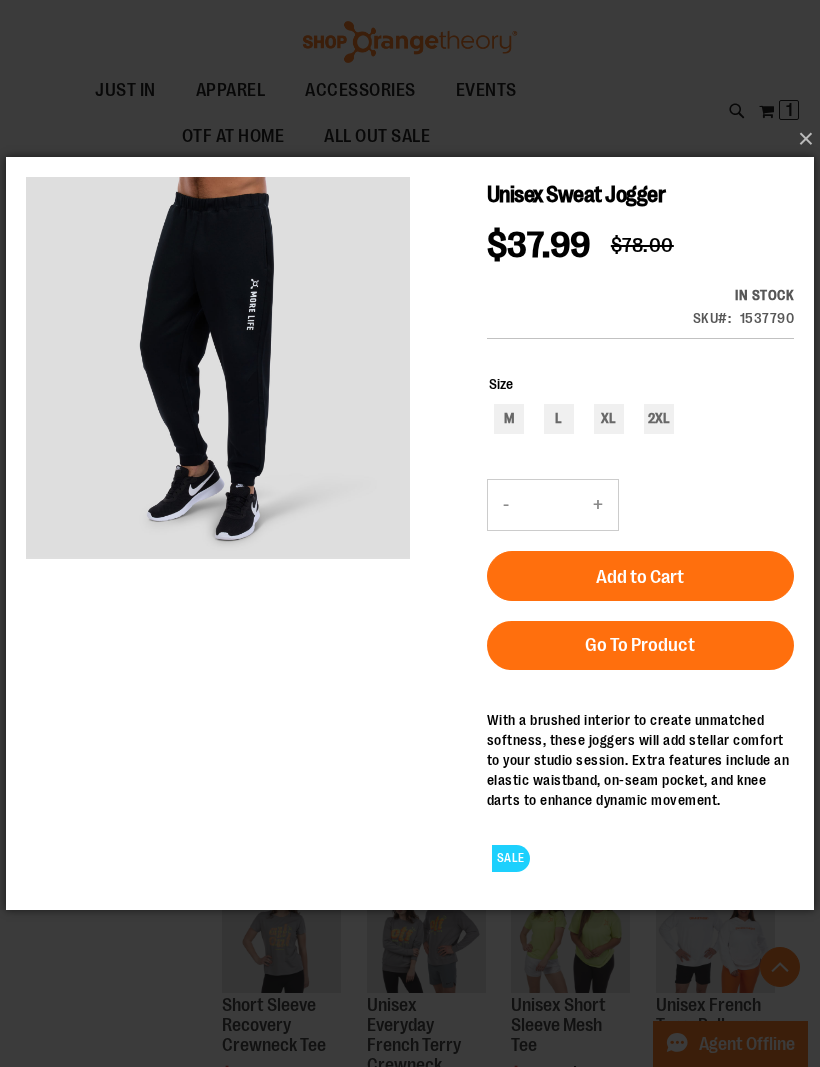 click on "×" at bounding box center [416, 139] 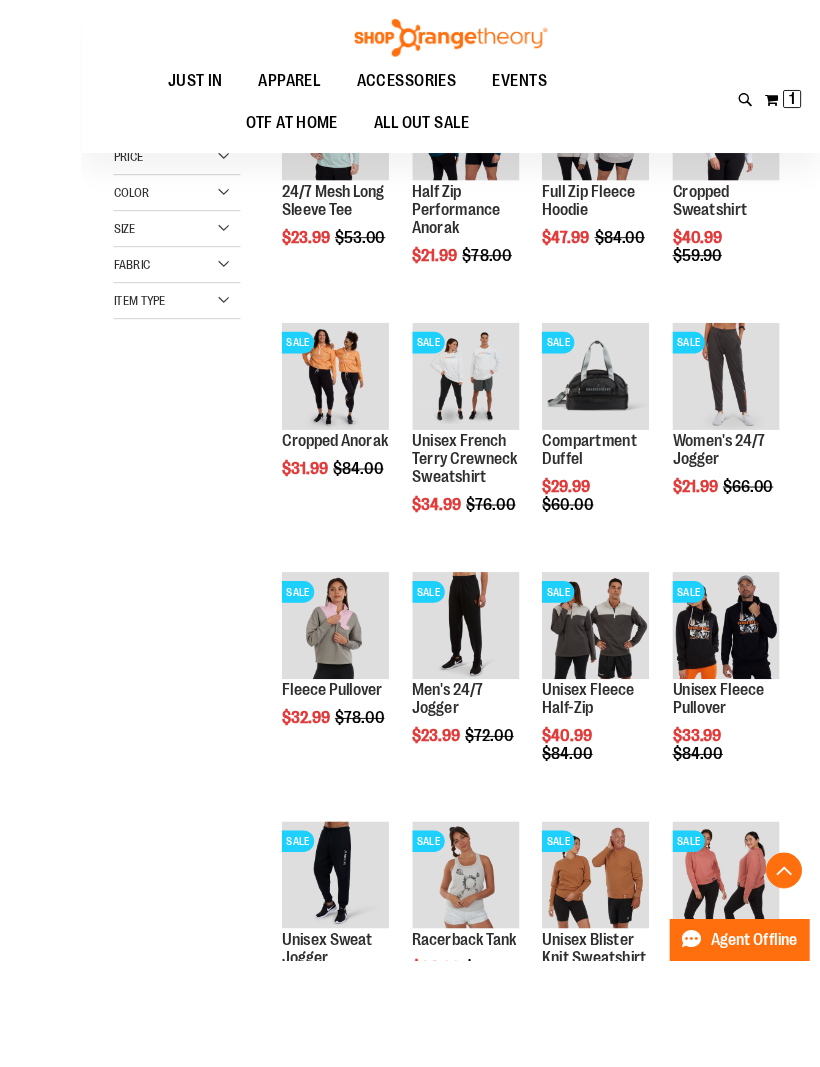 scroll, scrollTop: 669, scrollLeft: 0, axis: vertical 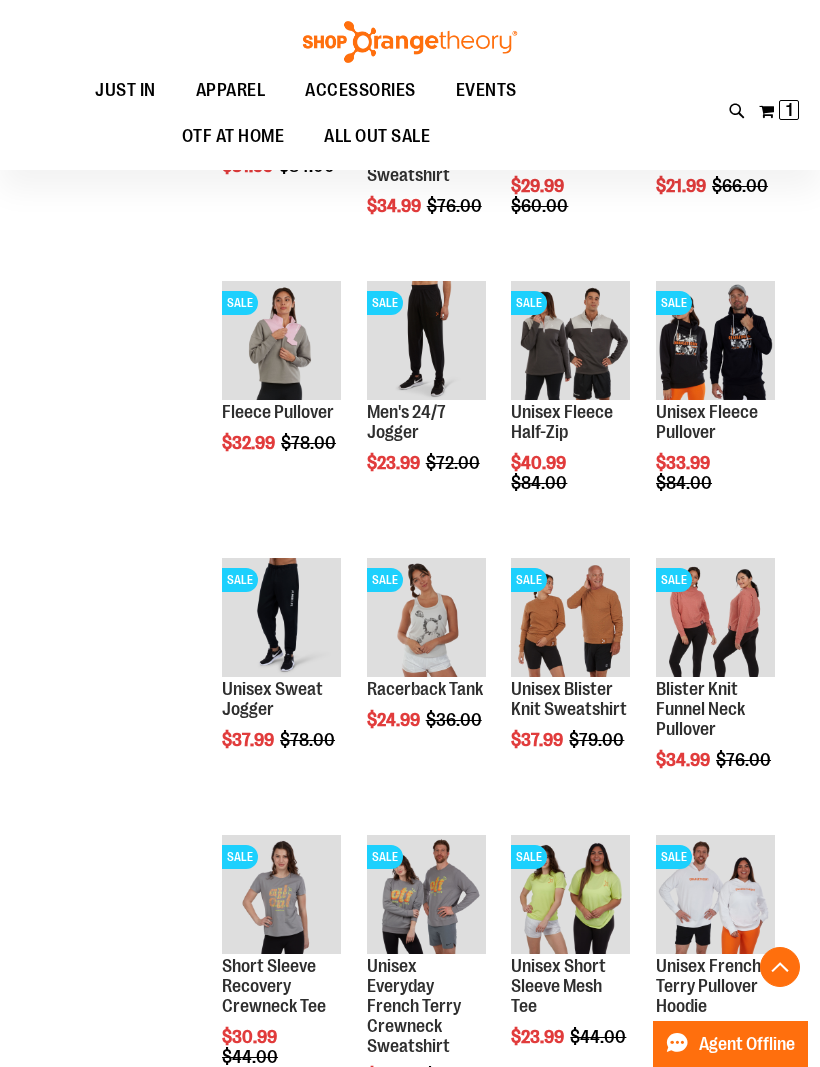 click on "Quickview" at bounding box center (414, 868) 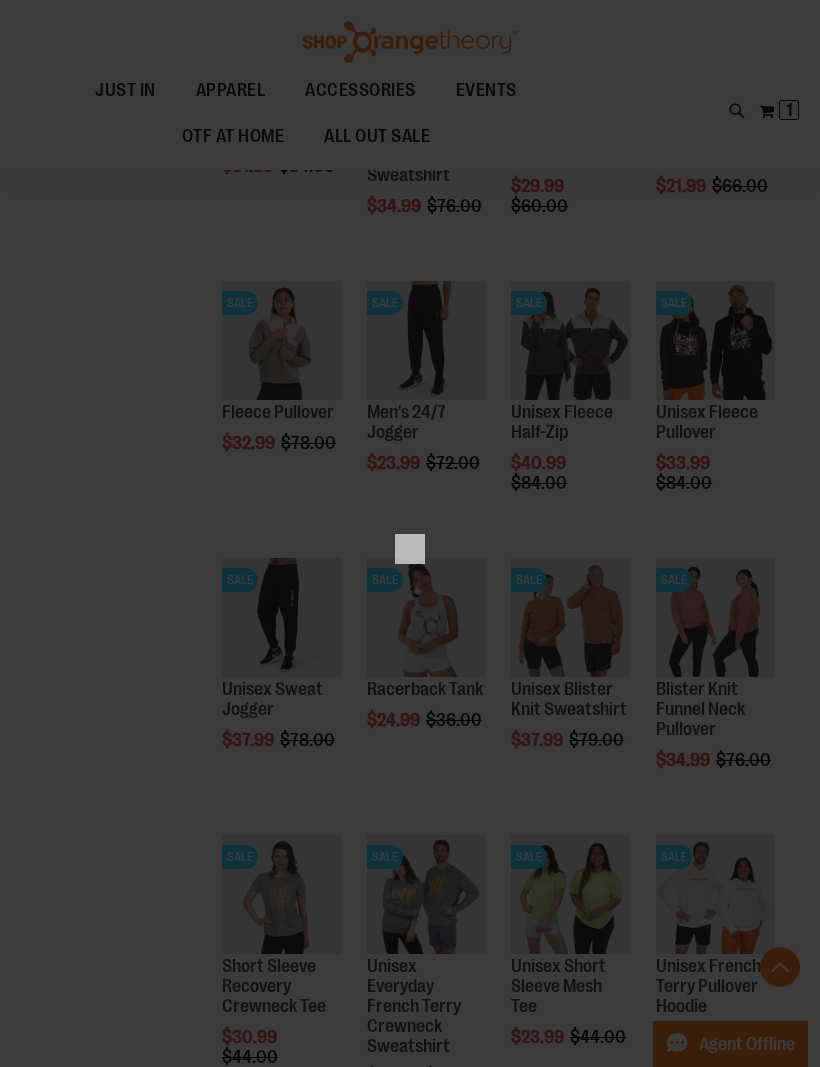 scroll, scrollTop: 0, scrollLeft: 0, axis: both 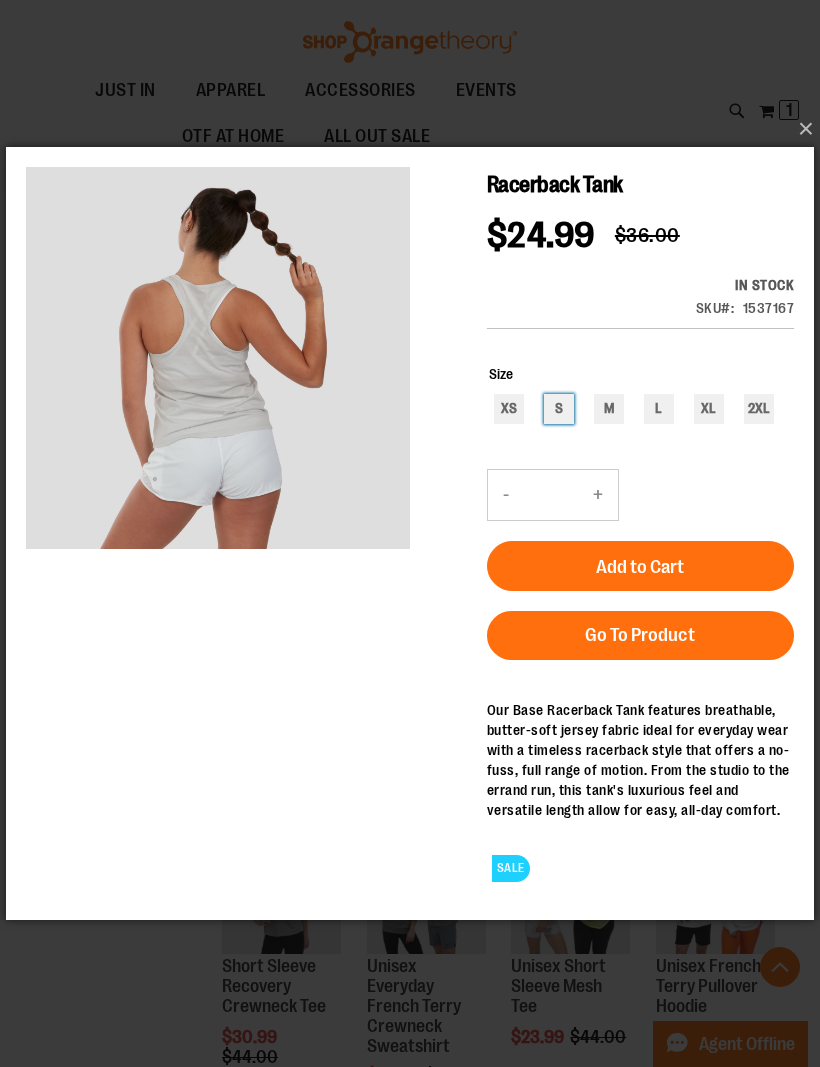click on "S" at bounding box center [559, 409] 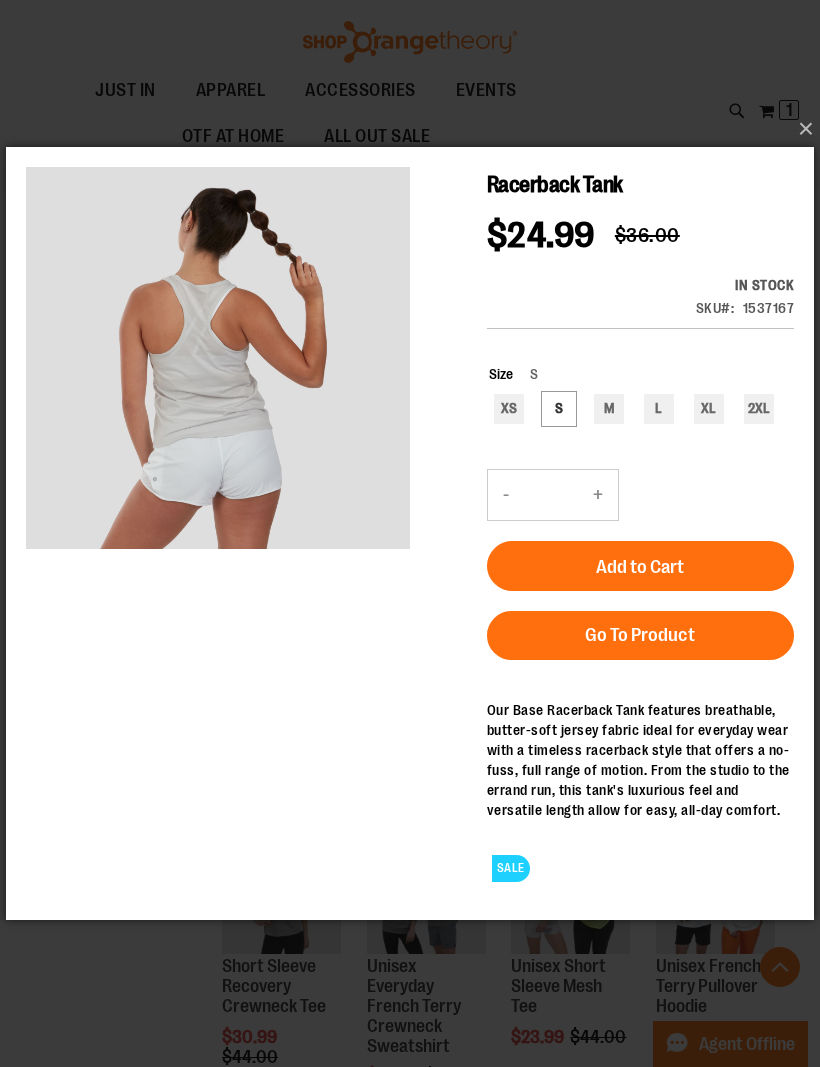 click on "Go To Product" at bounding box center (640, 635) 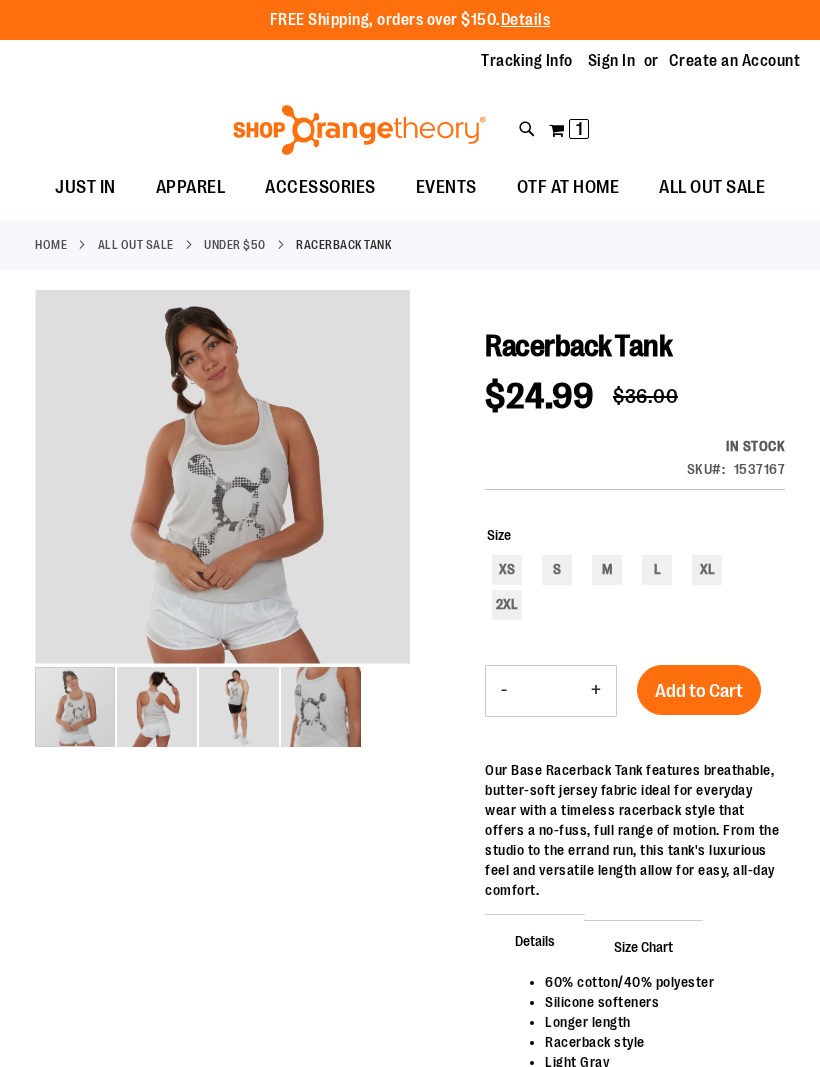 scroll, scrollTop: 0, scrollLeft: 0, axis: both 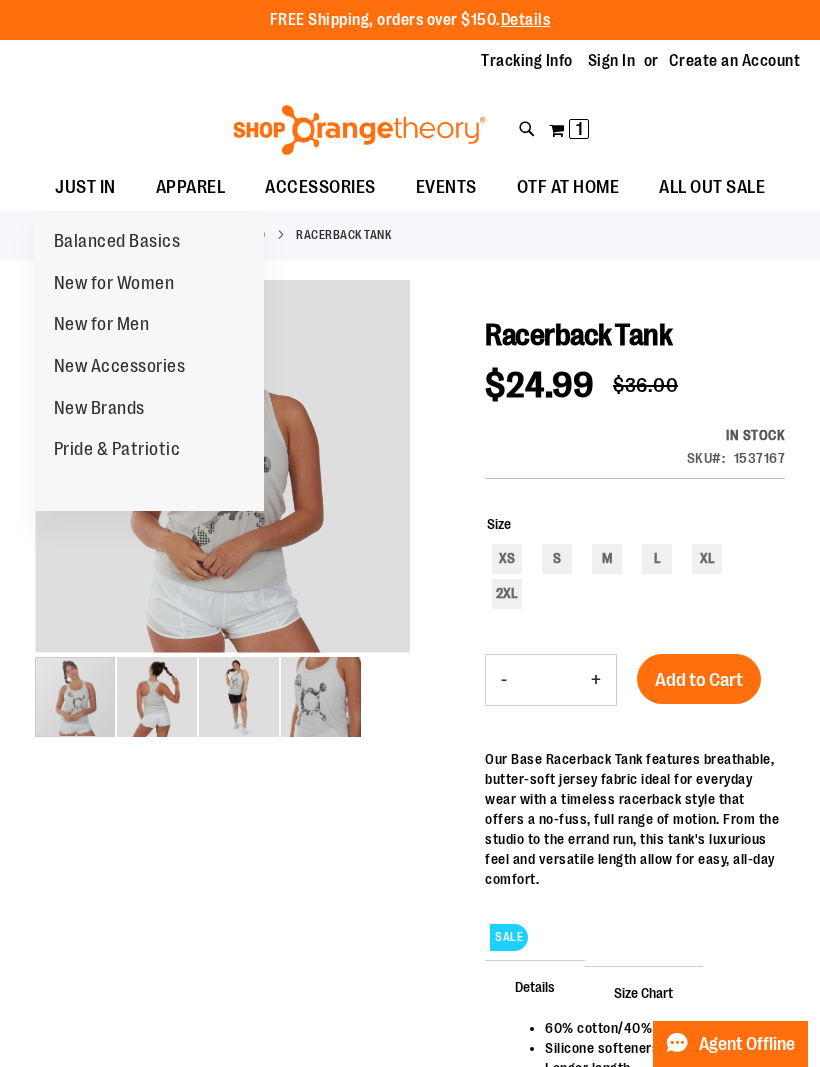 click on "New for Women" at bounding box center (114, 285) 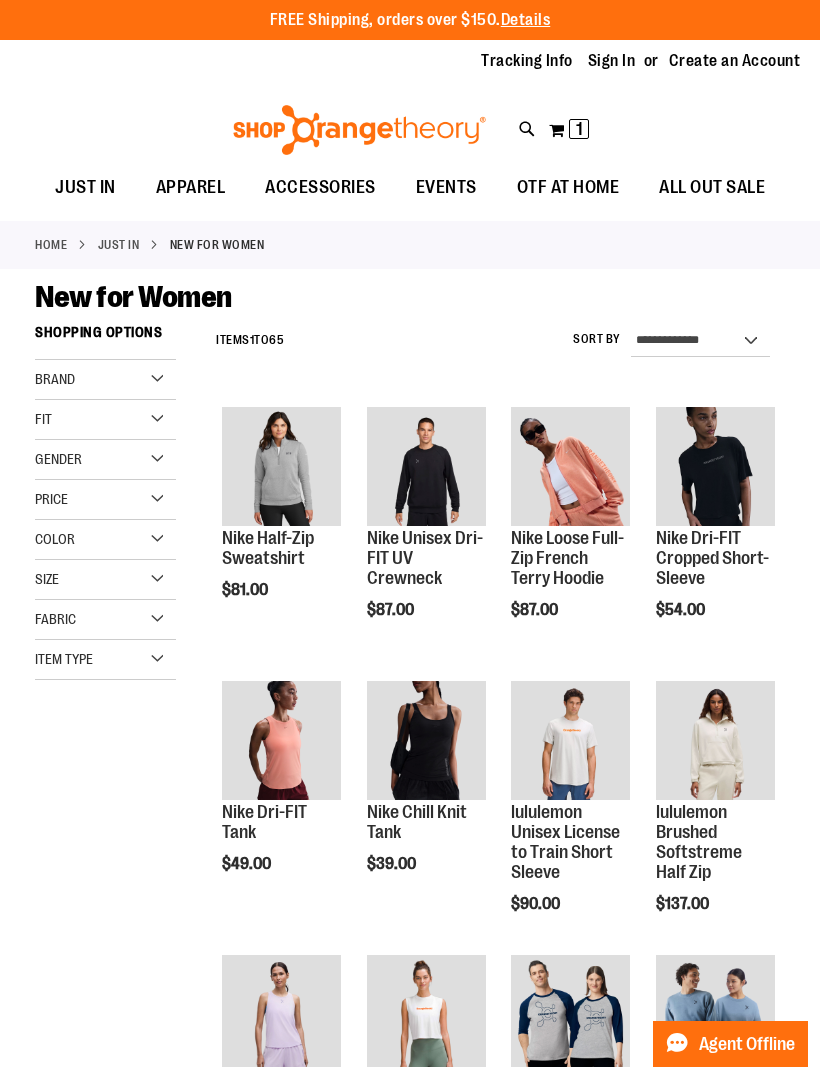 scroll, scrollTop: 0, scrollLeft: 0, axis: both 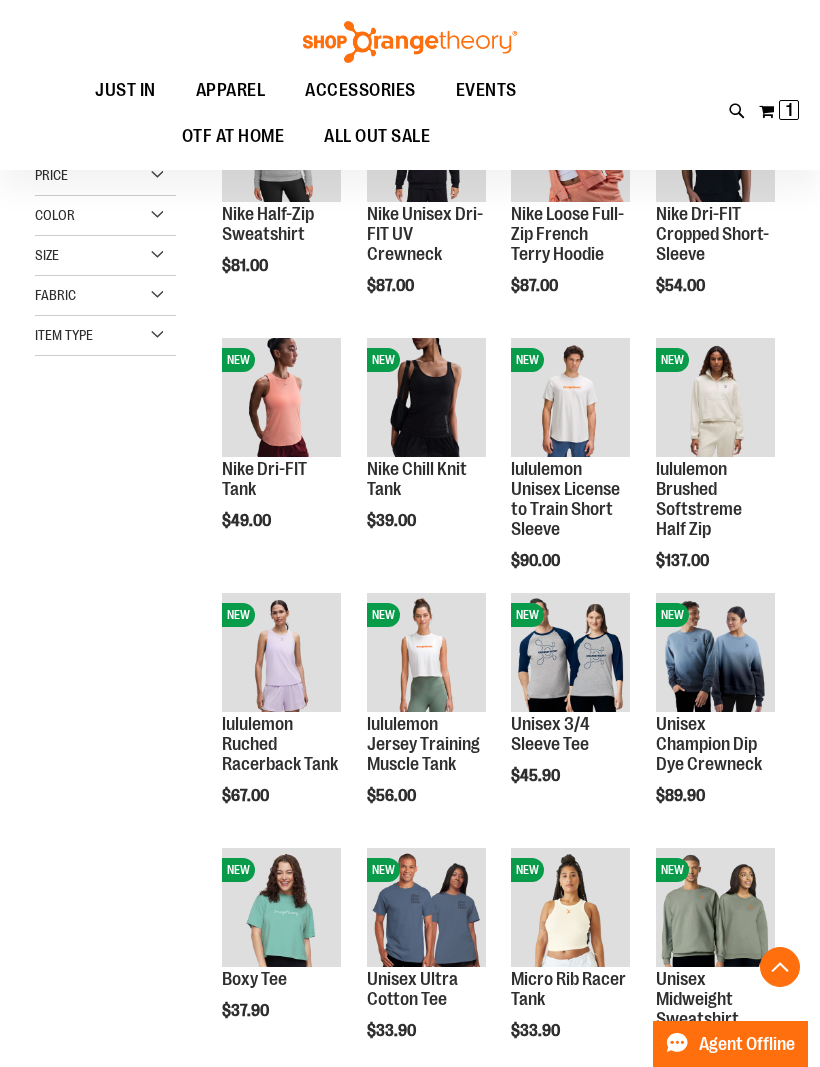 click on "Quickview" at bounding box center [414, 668] 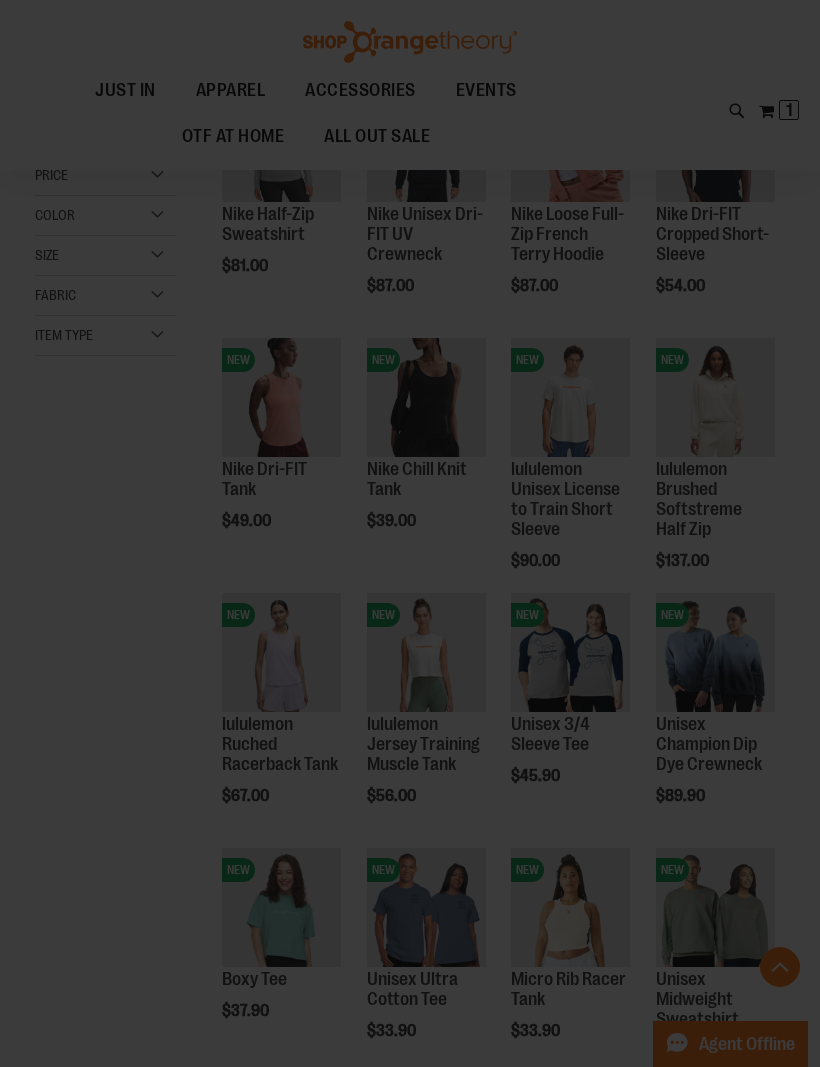 scroll, scrollTop: 0, scrollLeft: 0, axis: both 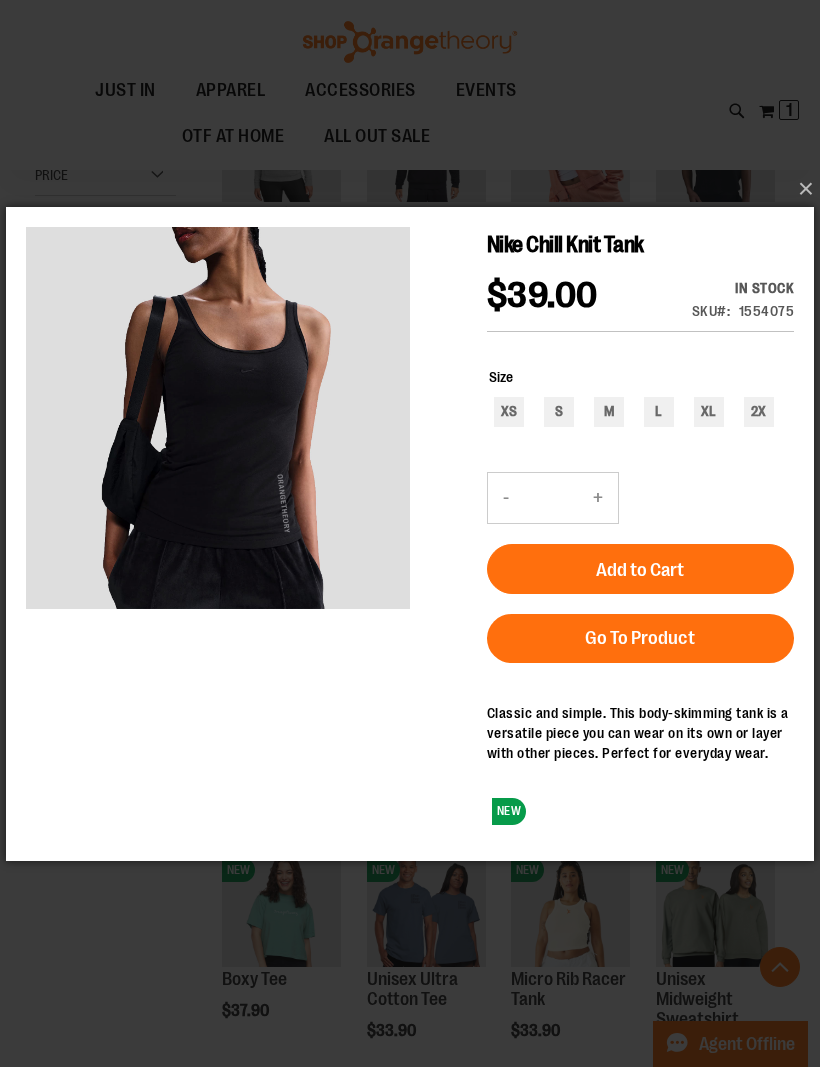 click on "×" at bounding box center [416, 189] 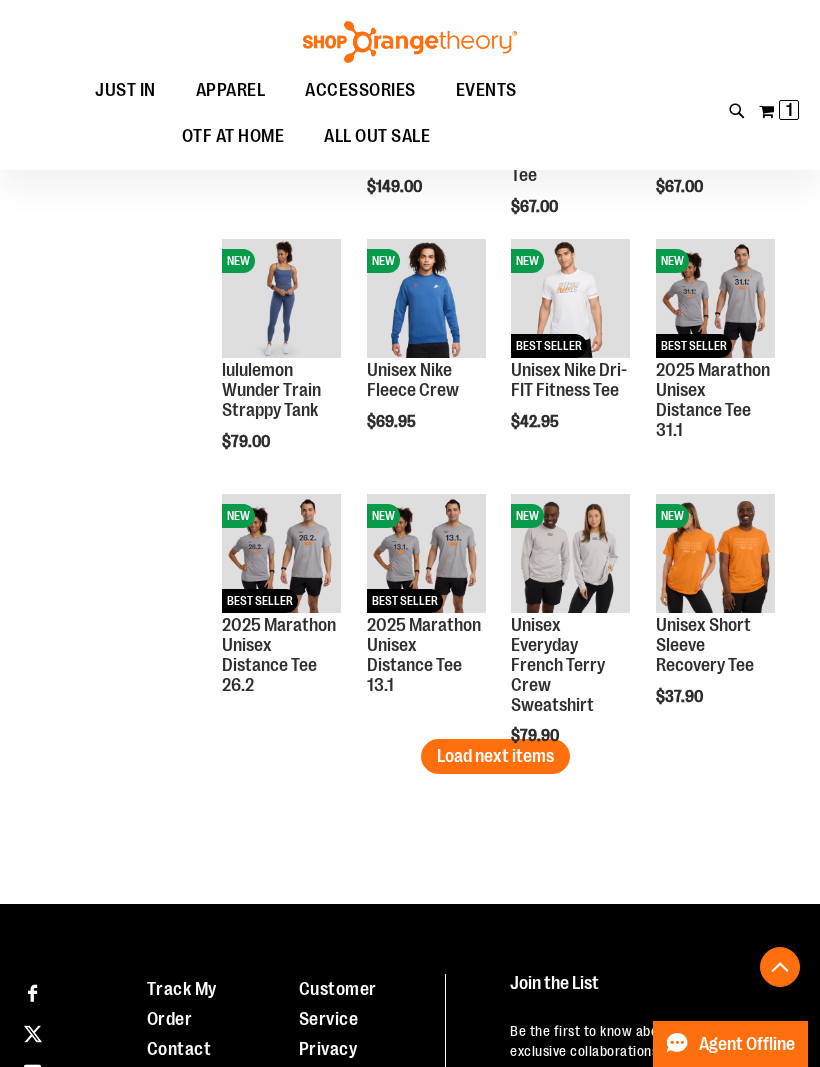 scroll, scrollTop: 1942, scrollLeft: 0, axis: vertical 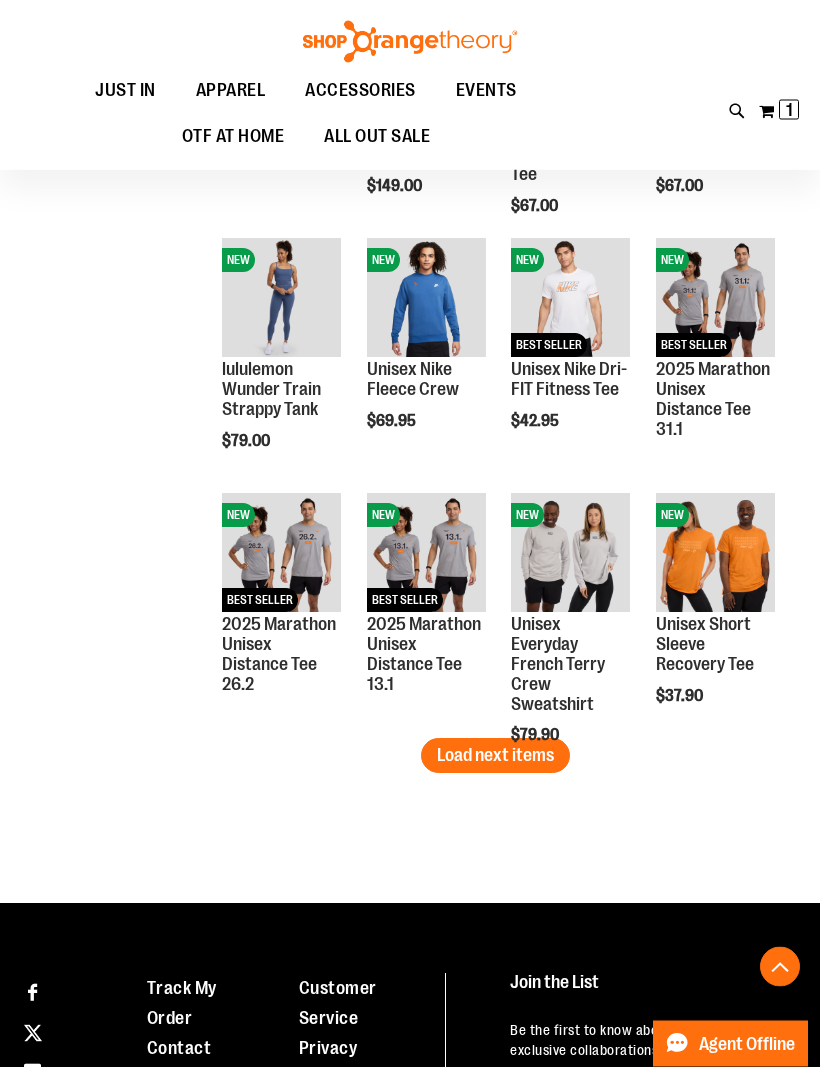click on "My Cart
1
1
items" at bounding box center (779, 111) 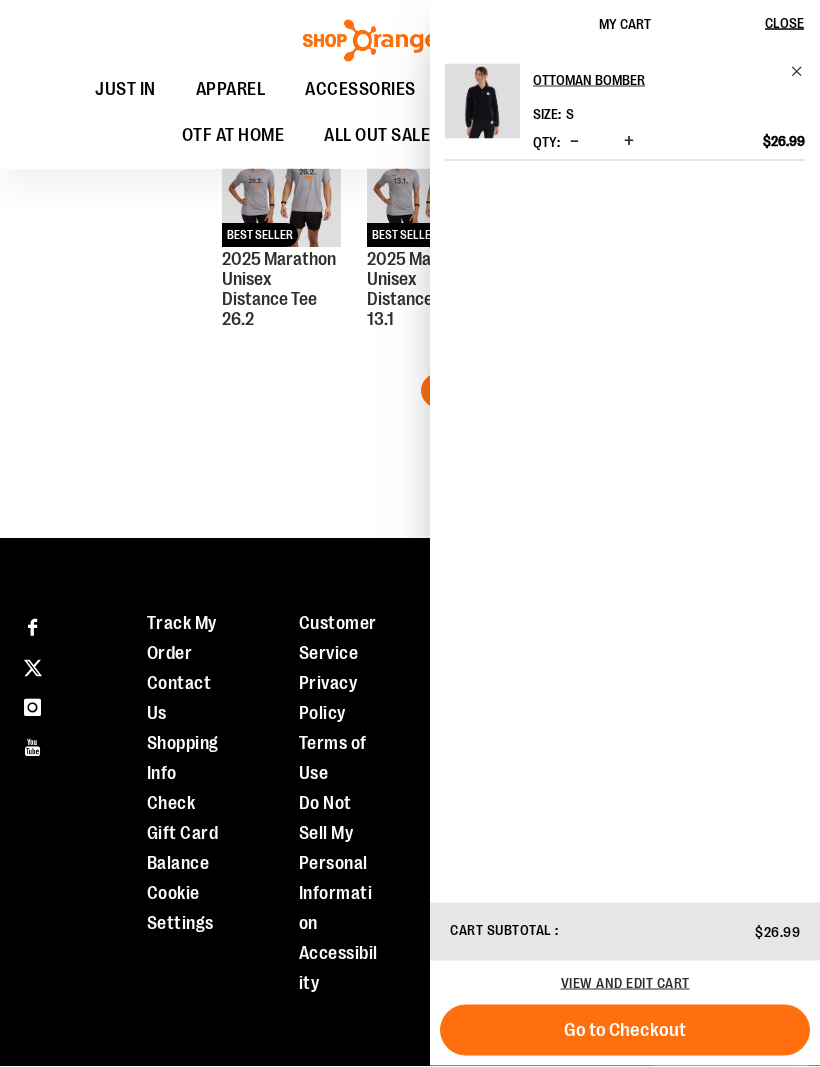 scroll, scrollTop: 2306, scrollLeft: 0, axis: vertical 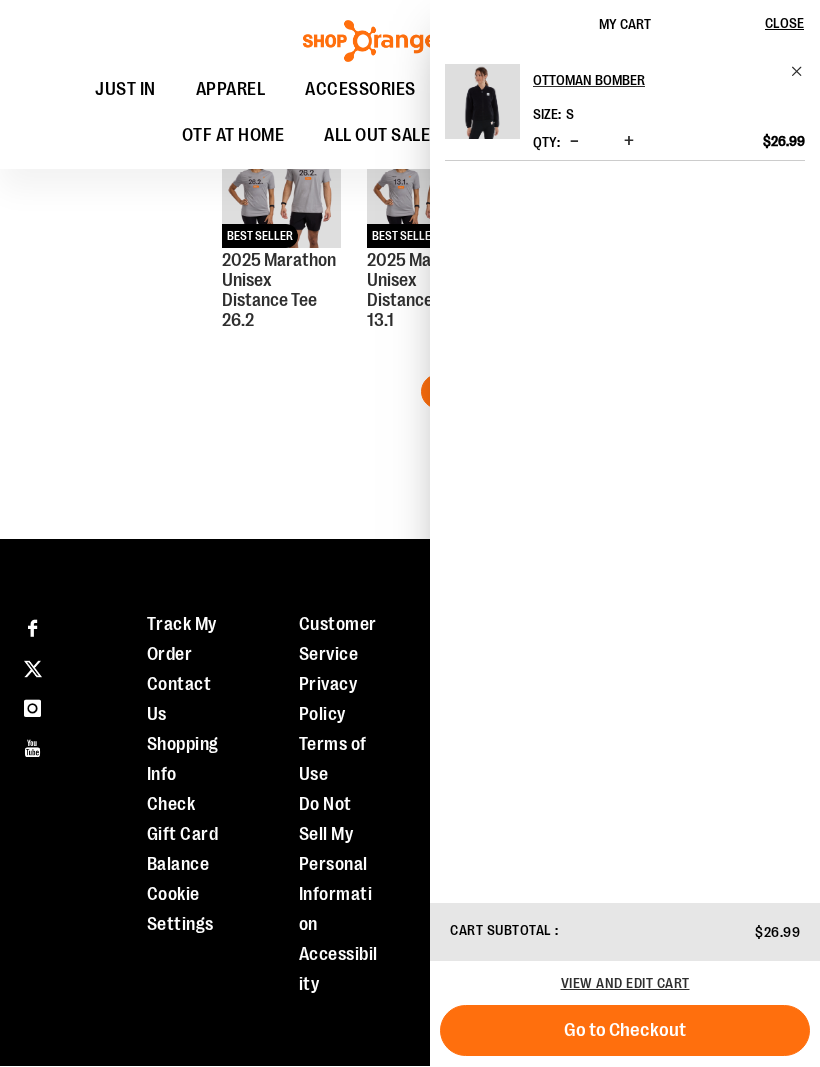 click on "Go to Checkout" at bounding box center (625, 1031) 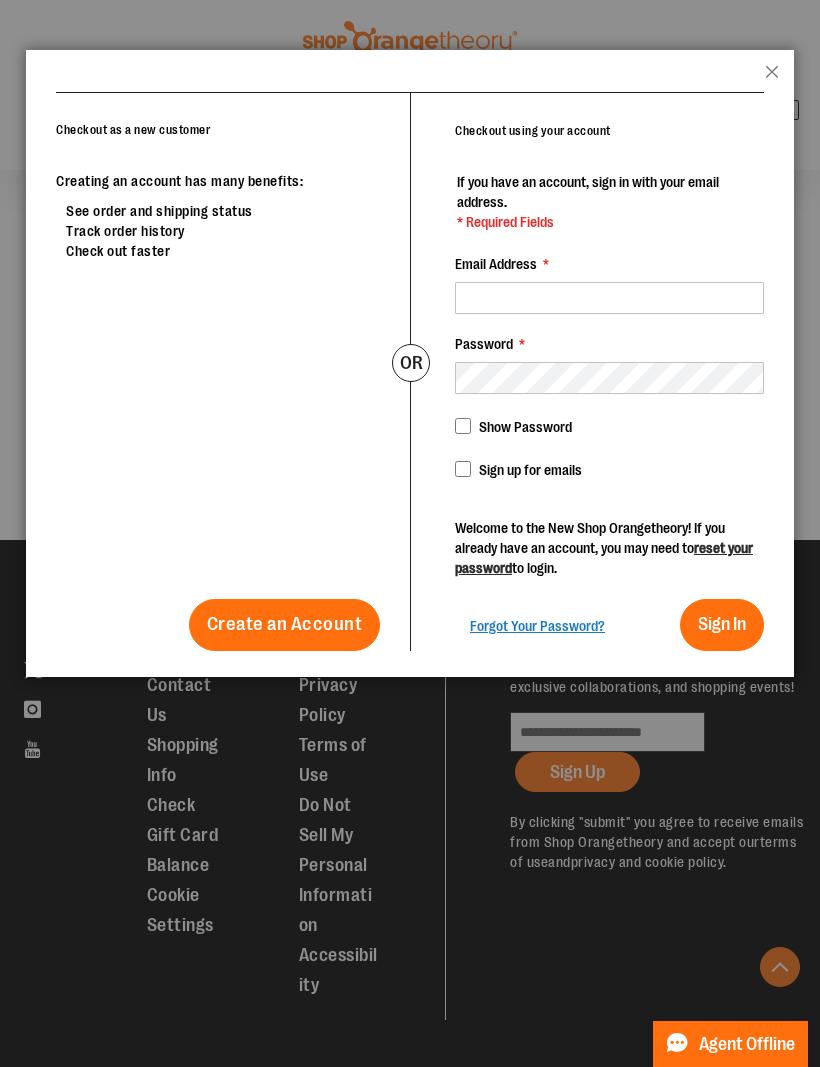 click on "Create an Account" at bounding box center [285, 624] 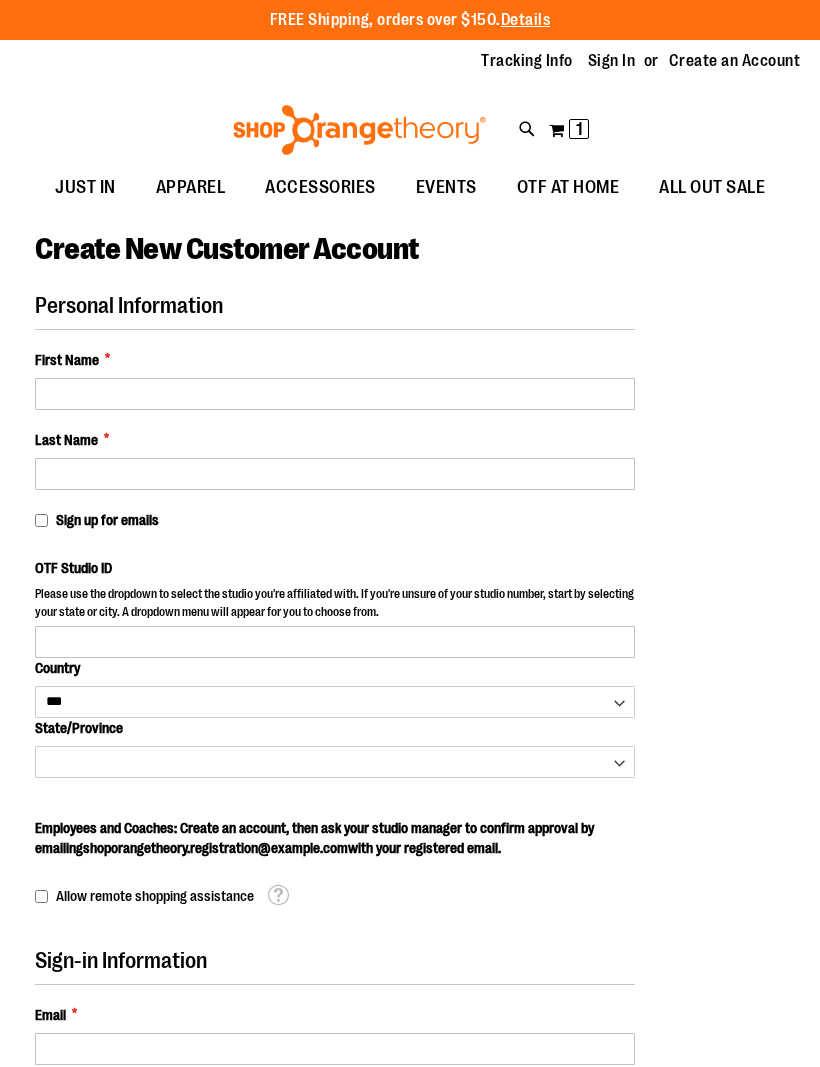 select on "***" 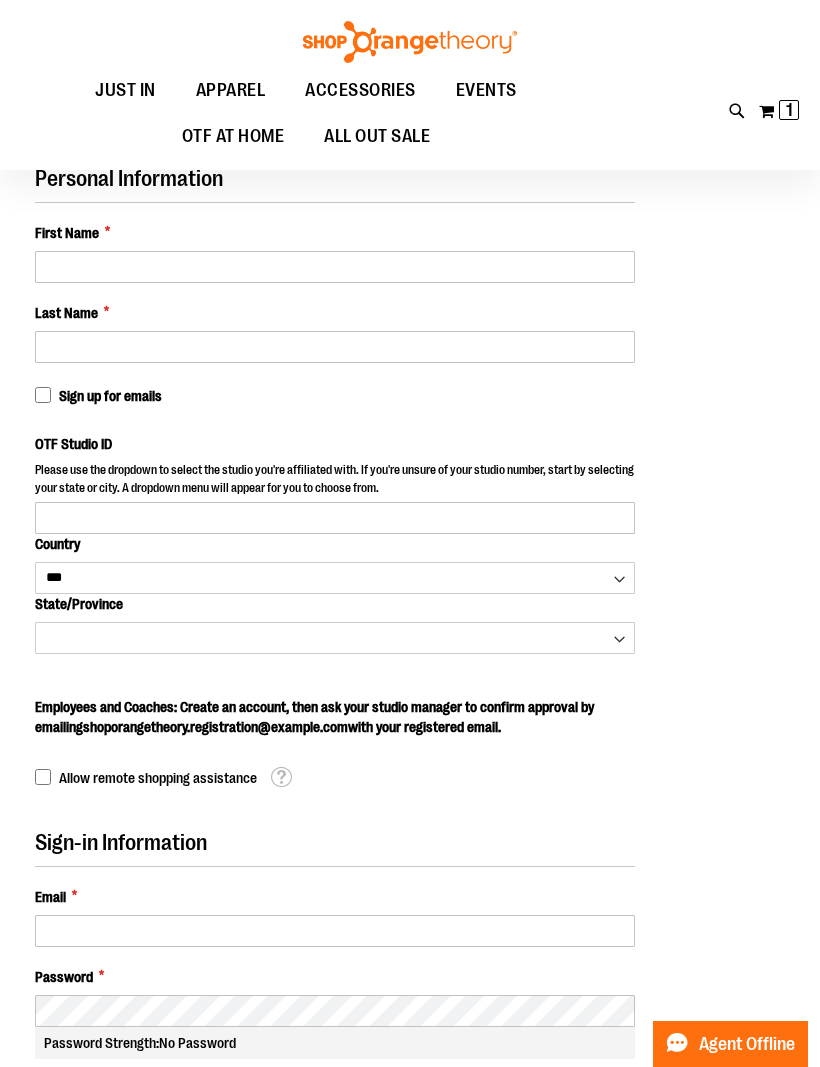 scroll, scrollTop: 0, scrollLeft: 0, axis: both 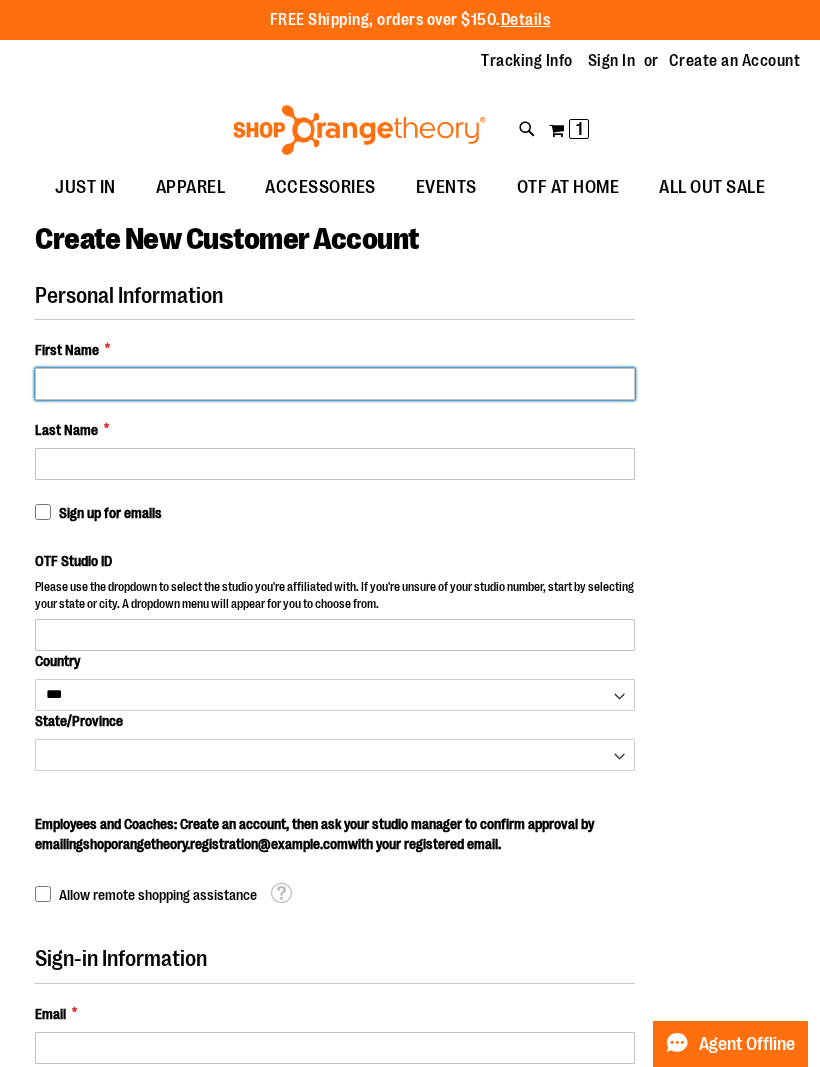 click on "First Name *" at bounding box center (335, 384) 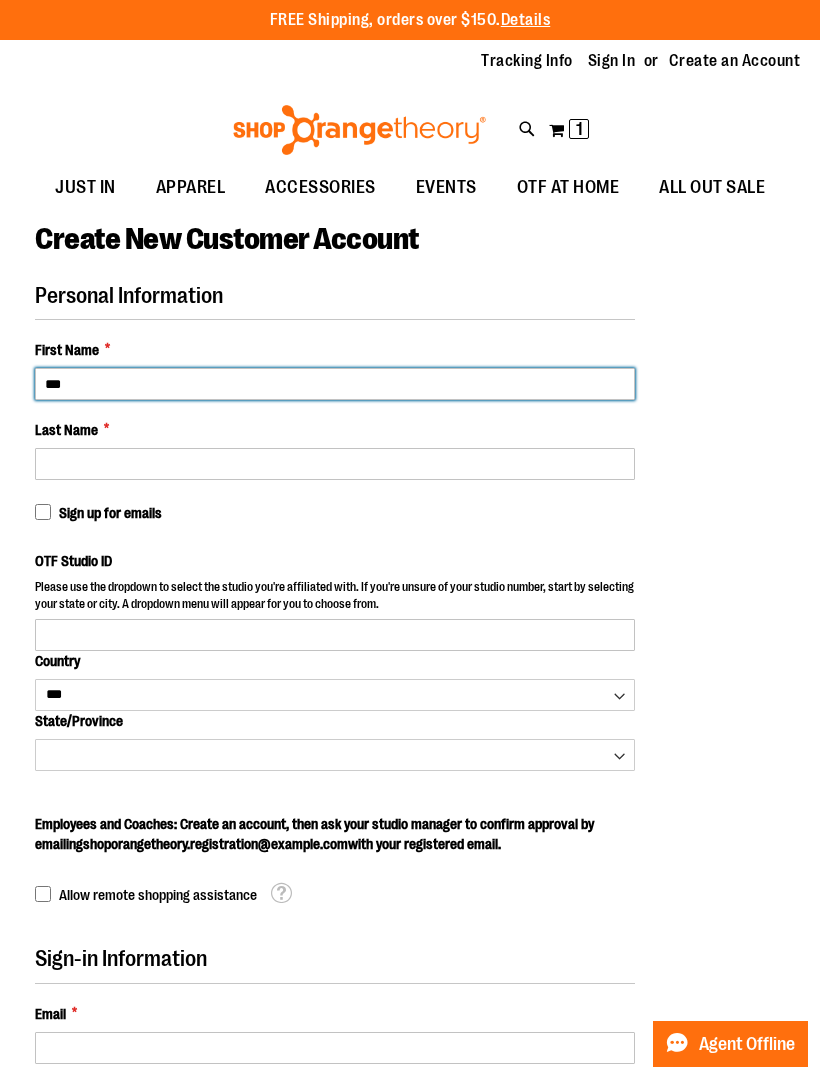 type on "*" 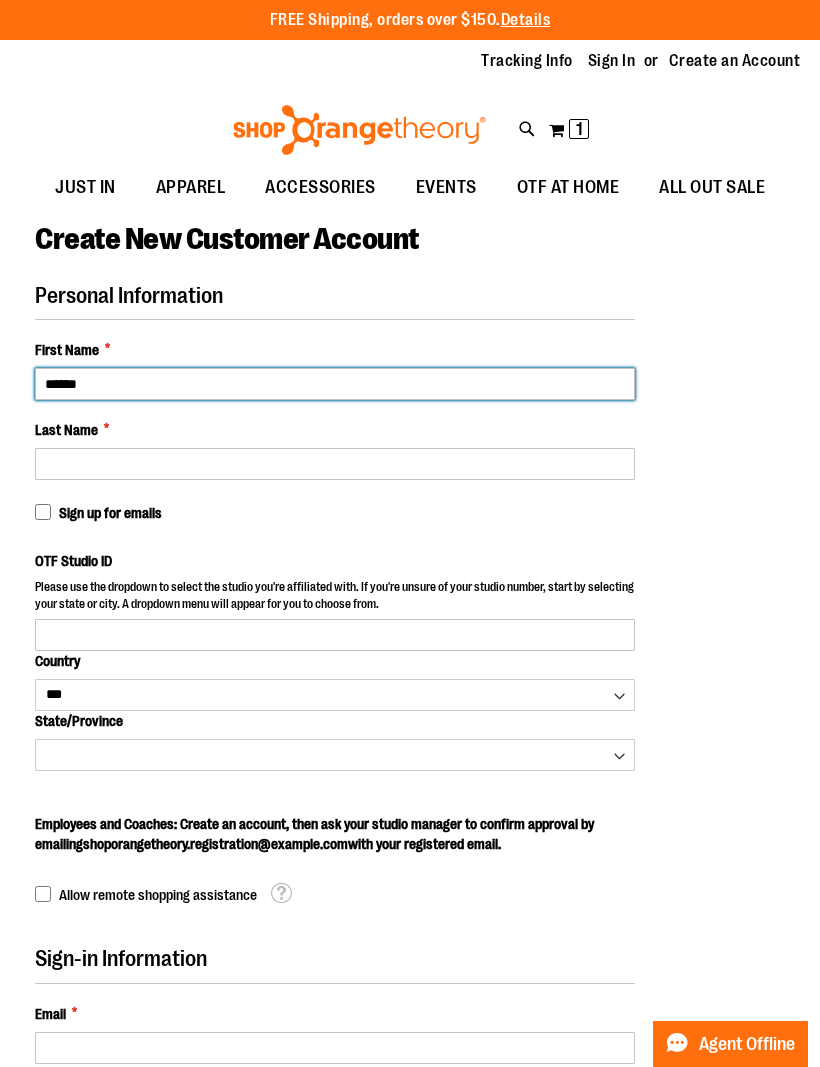 type on "******" 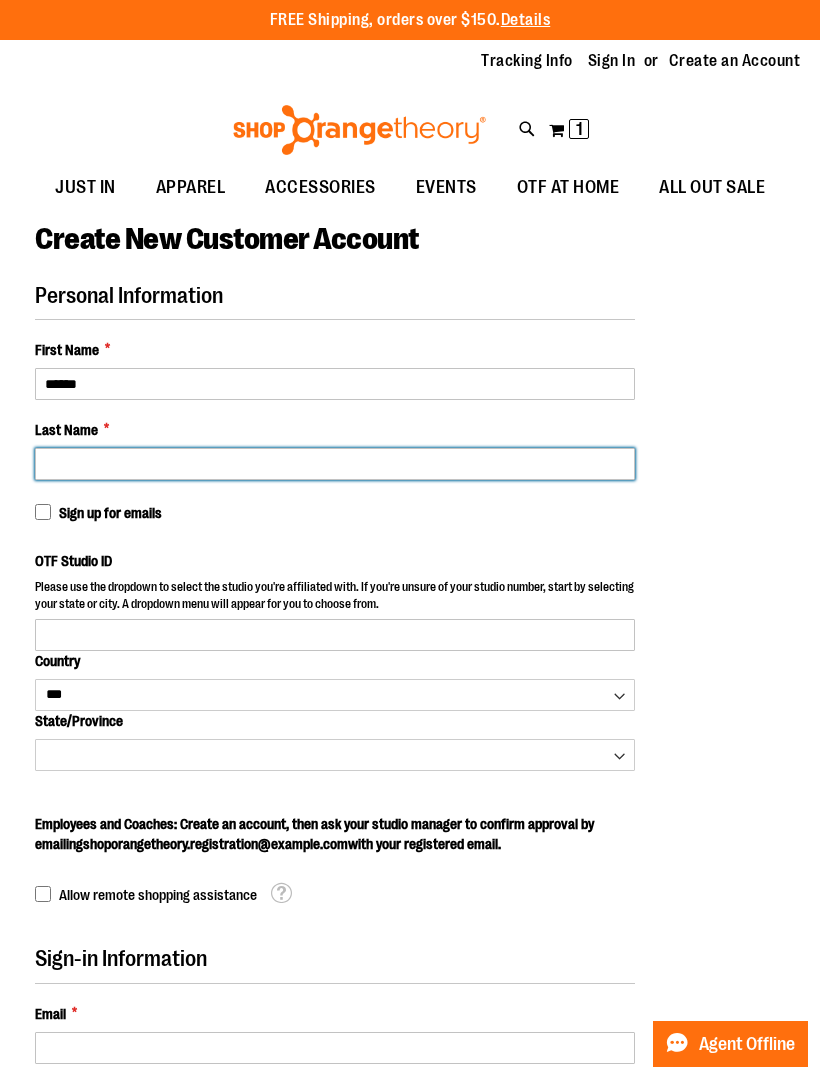 click on "Last Name *" at bounding box center [335, 464] 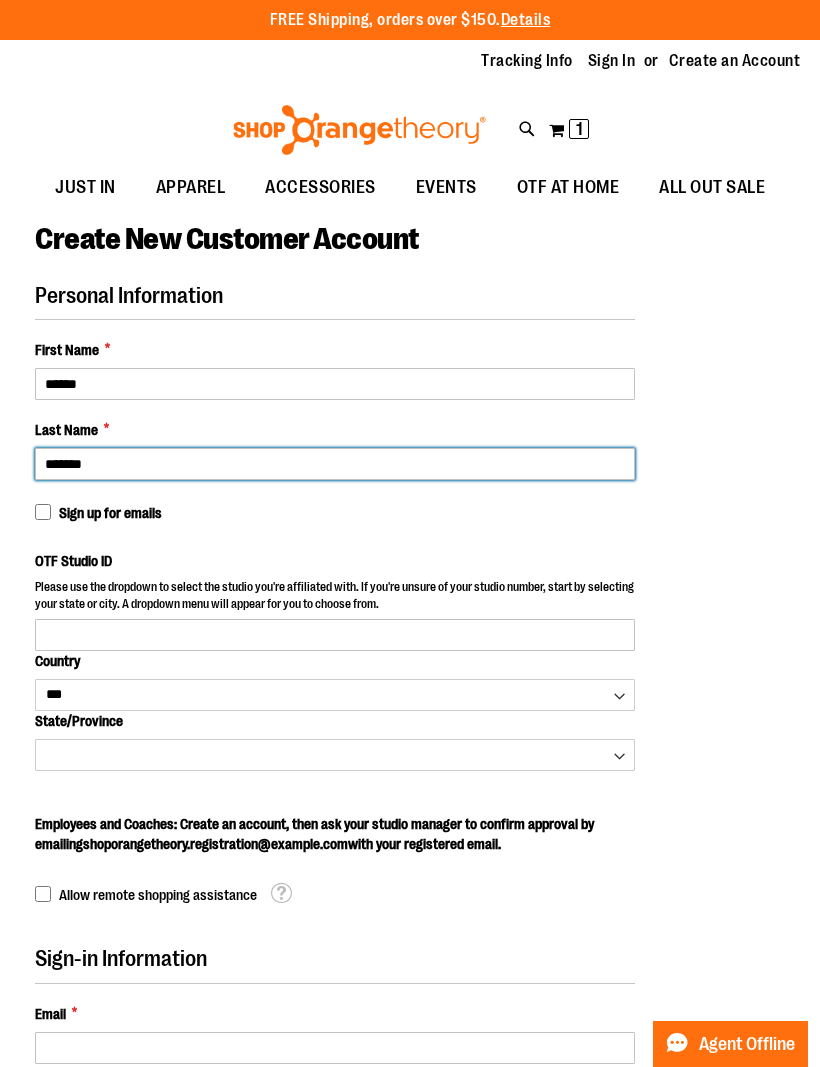 type on "*******" 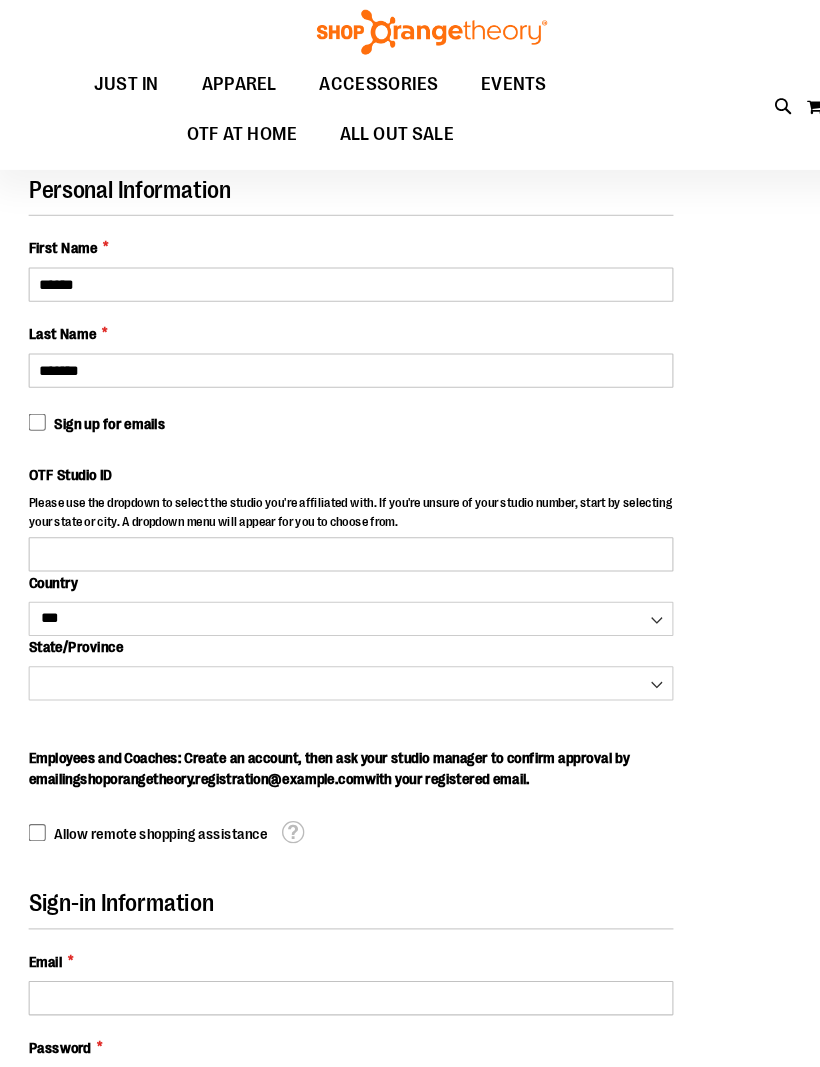 scroll, scrollTop: 105, scrollLeft: 0, axis: vertical 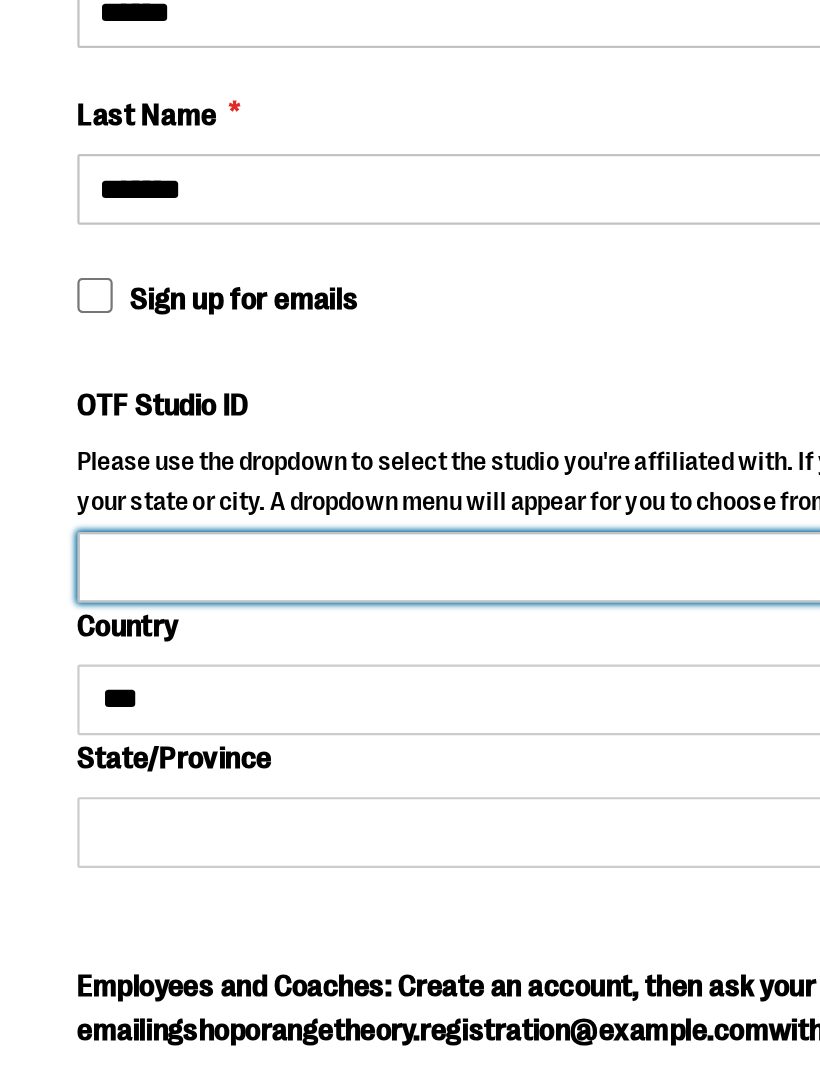 click on "OTF Studio ID" at bounding box center [335, 529] 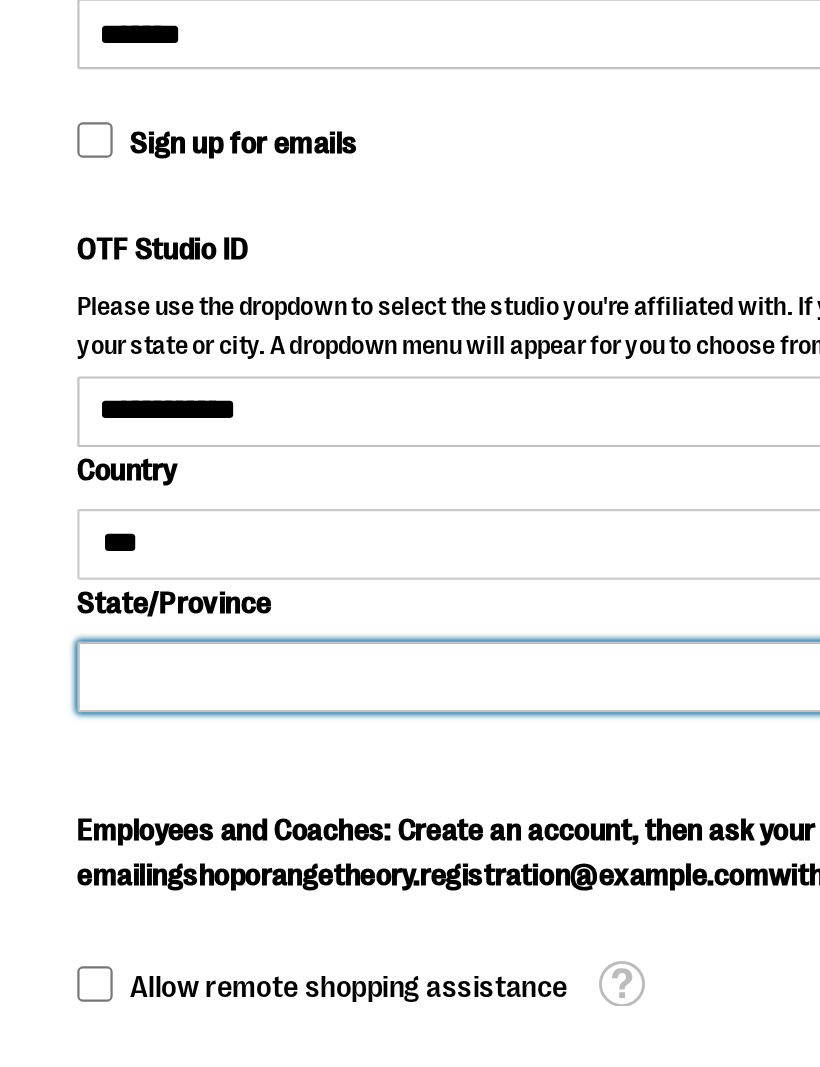 click on "Skip to Content
The store will not work correctly when cookies are disabled.
FREE Shipping, orders over $150.  Details
To order the Spring Dri Tri event bundle please email  shoporangetheory@bdainc.com .
Tracking Info
Sign In
Return to Procurement
Create an Account
Toggle Nav
Search" at bounding box center (410, 428) 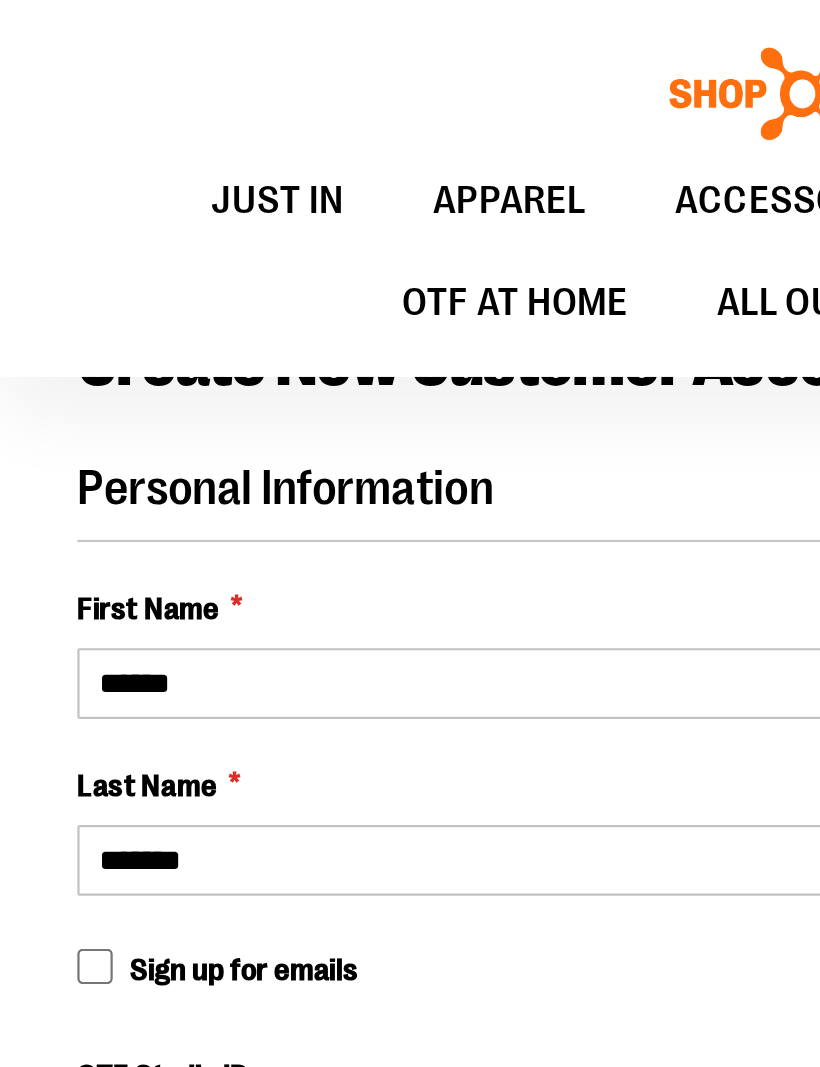 scroll, scrollTop: 73, scrollLeft: 0, axis: vertical 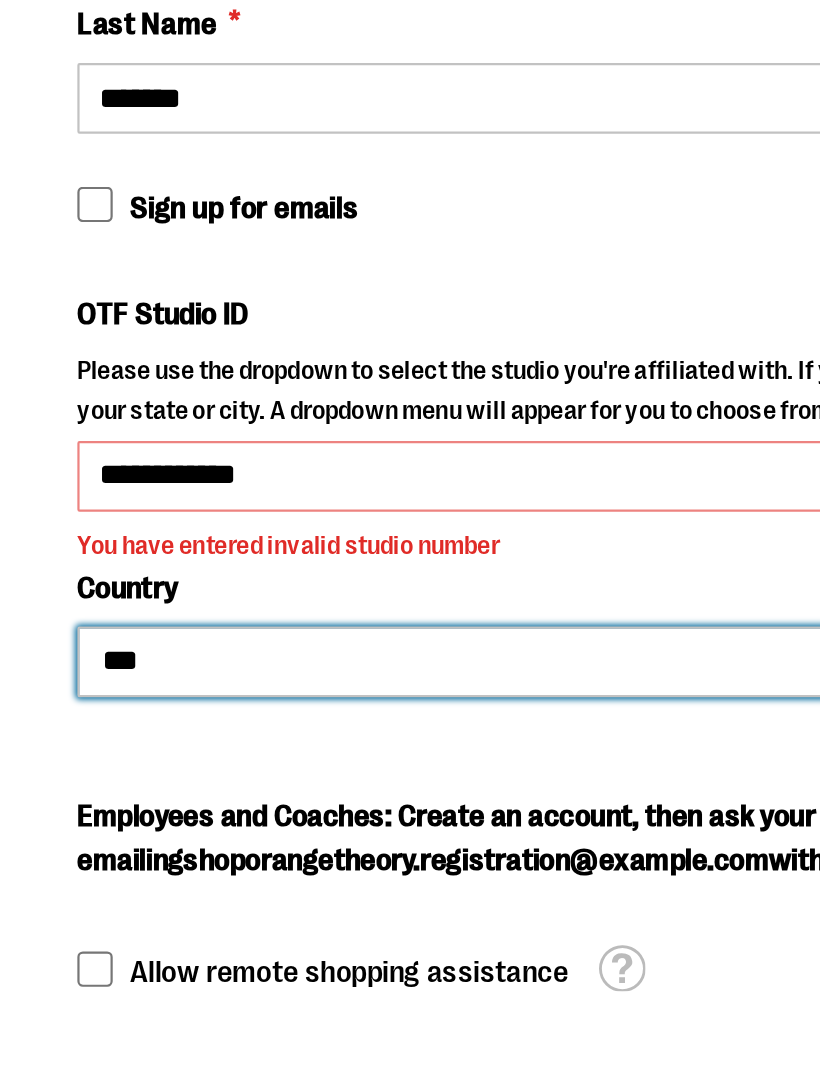 click on "***
***
*******
***
***
***
**
***
***
***
***
***
***
***
***
***
***
***
***
**
***
***
***
***" at bounding box center [335, 645] 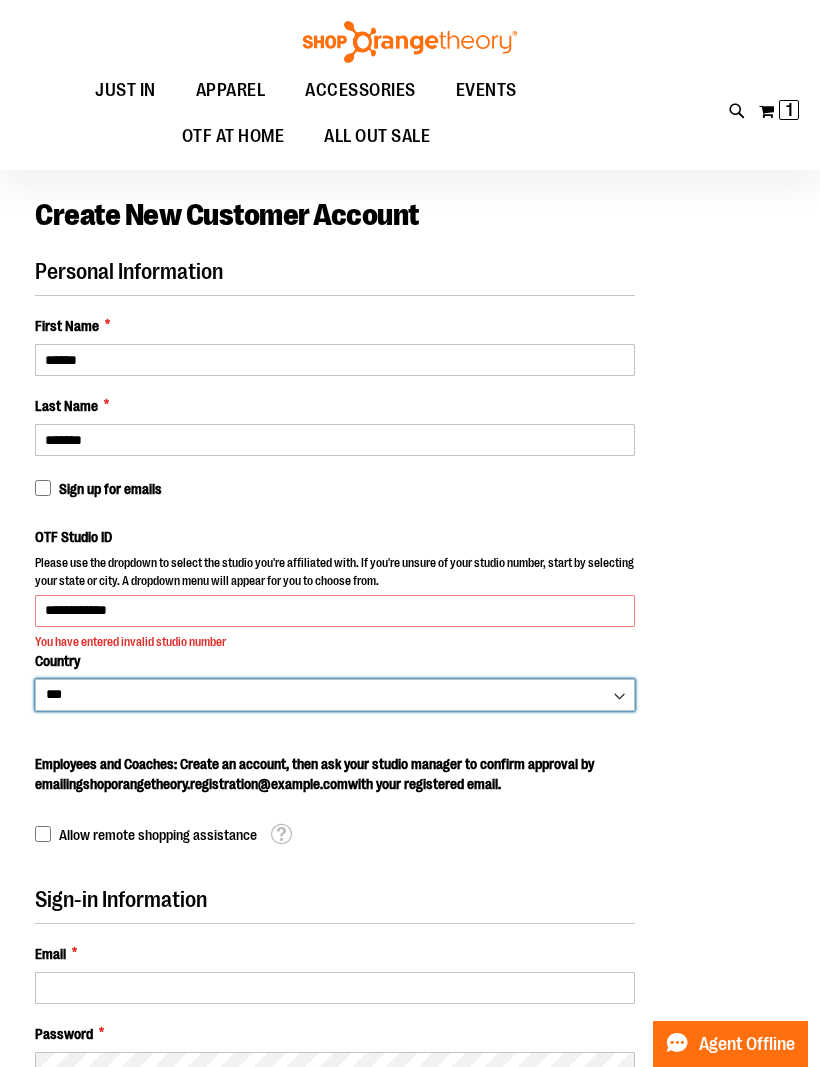scroll, scrollTop: 25, scrollLeft: 0, axis: vertical 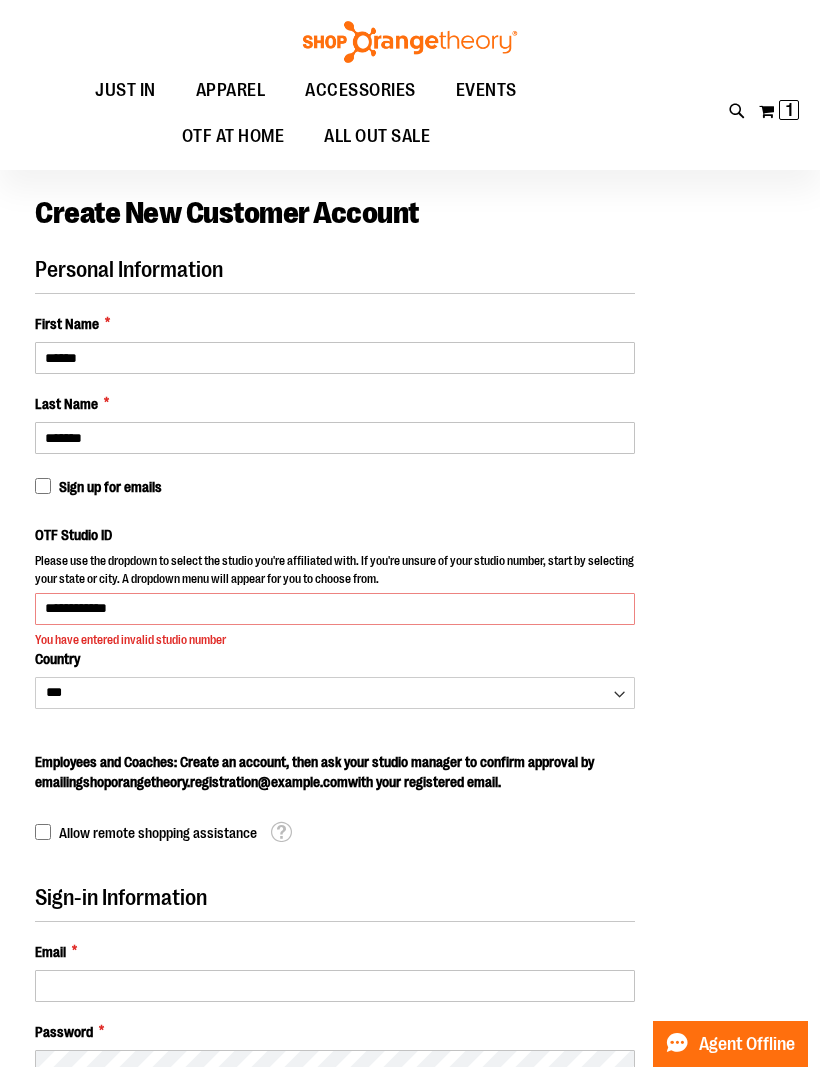 click on "Please use the dropdown to select the studio you're affiliated with. If you're unsure of your studio number, start by selecting your state or city. A dropdown menu will appear for you to choose from." at bounding box center [335, 572] 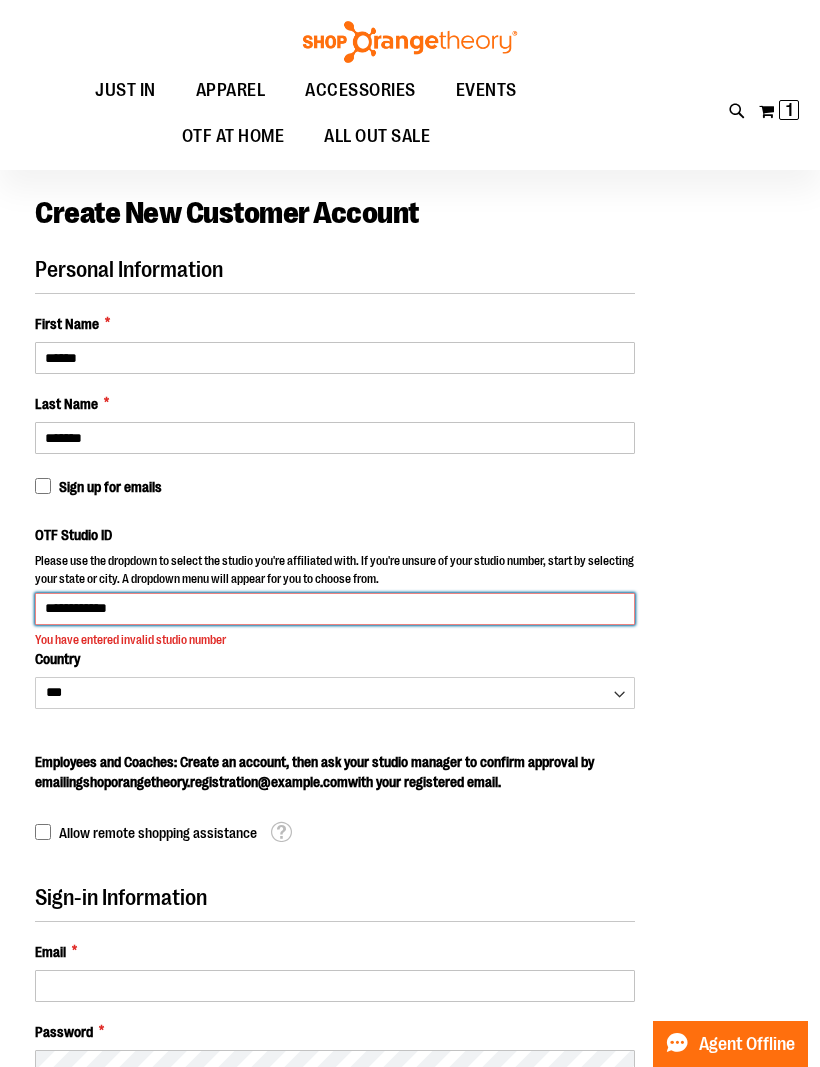 click on "**********" at bounding box center (335, 609) 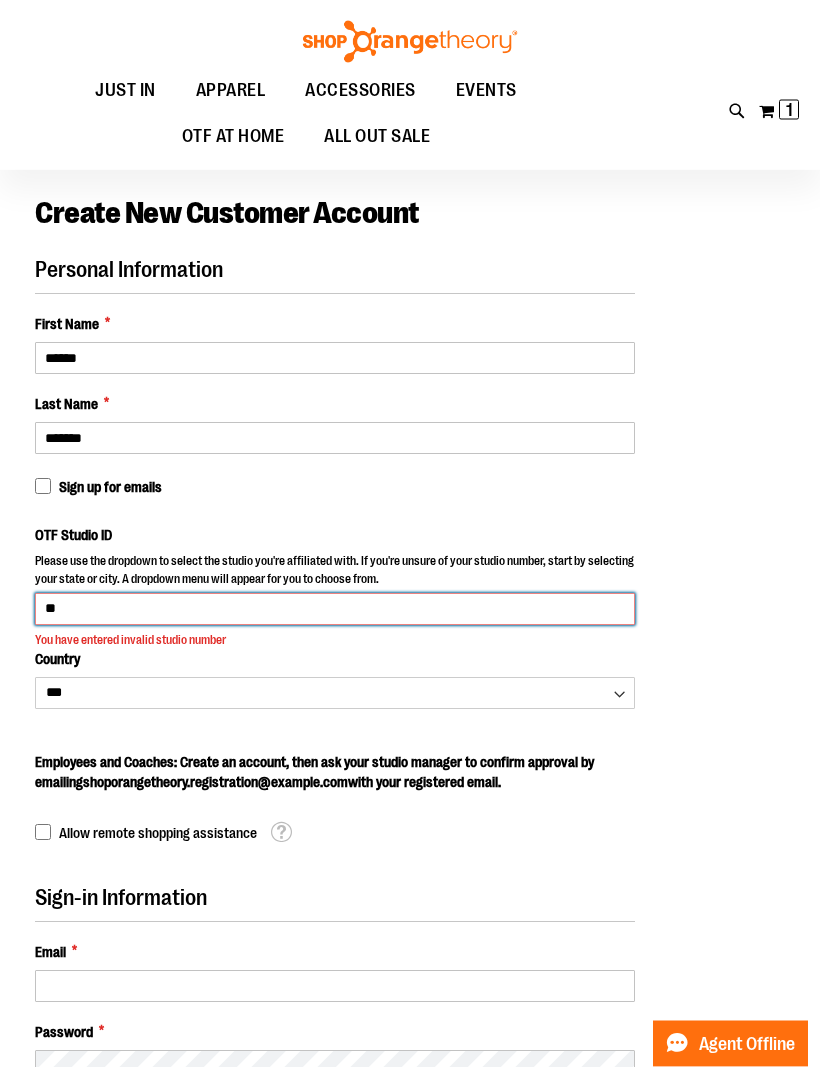type on "*" 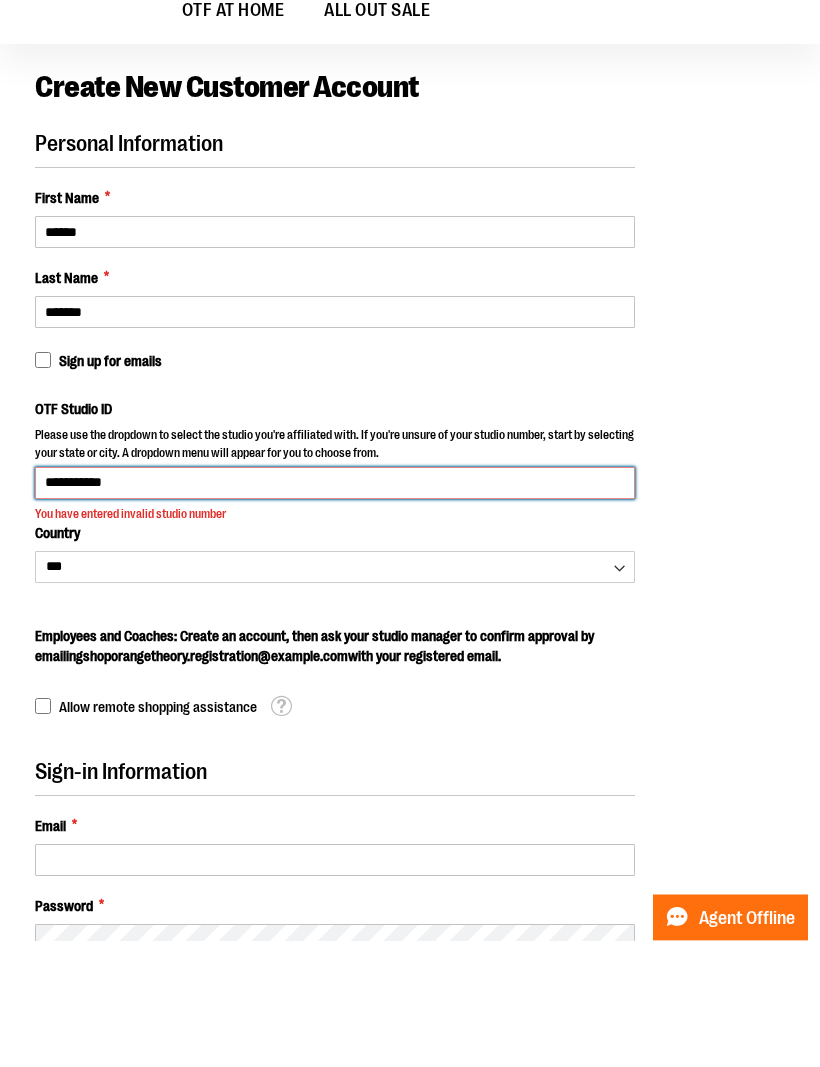 type on "**********" 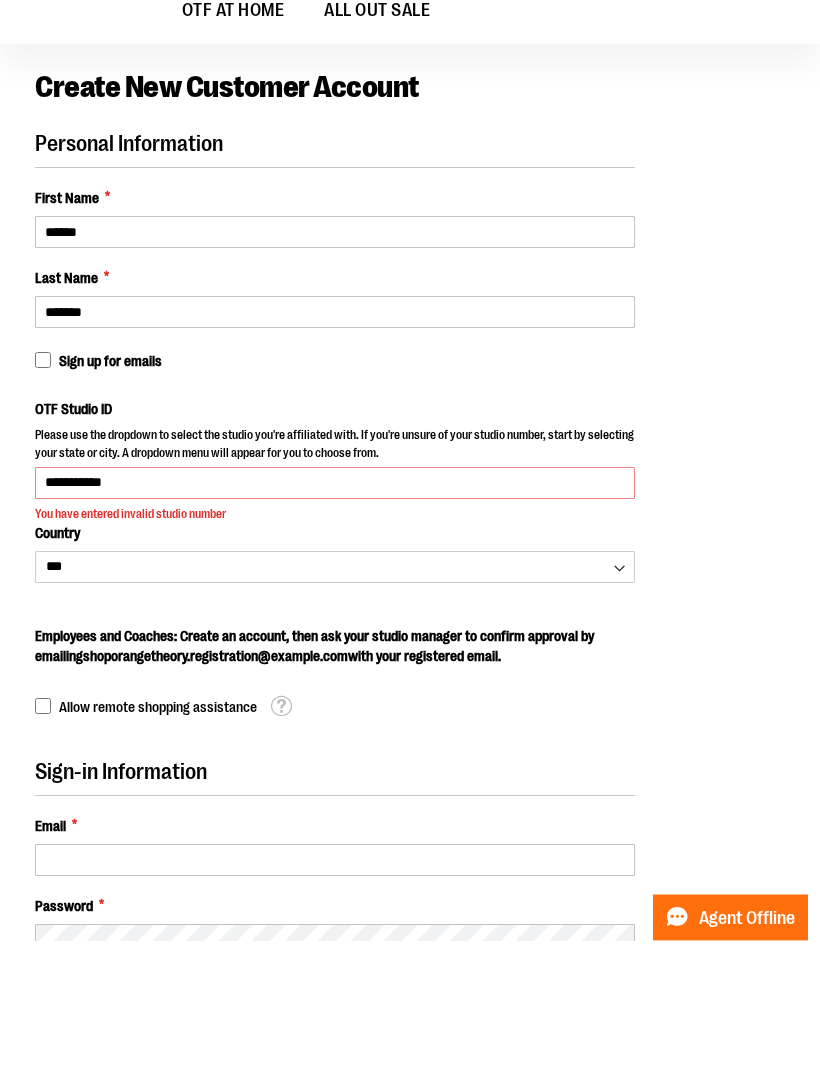 click on "Please wait...
Skip to Content
The store will not work correctly when cookies are disabled.
FREE Shipping, orders over $150.  Details
To order the Spring Dri Tri event bundle please email  shoporangetheory@bdainc.com .
Tracking Info
Sign In
Return to Procurement
Create an Account
Toggle Nav
Search" at bounding box center [410, 509] 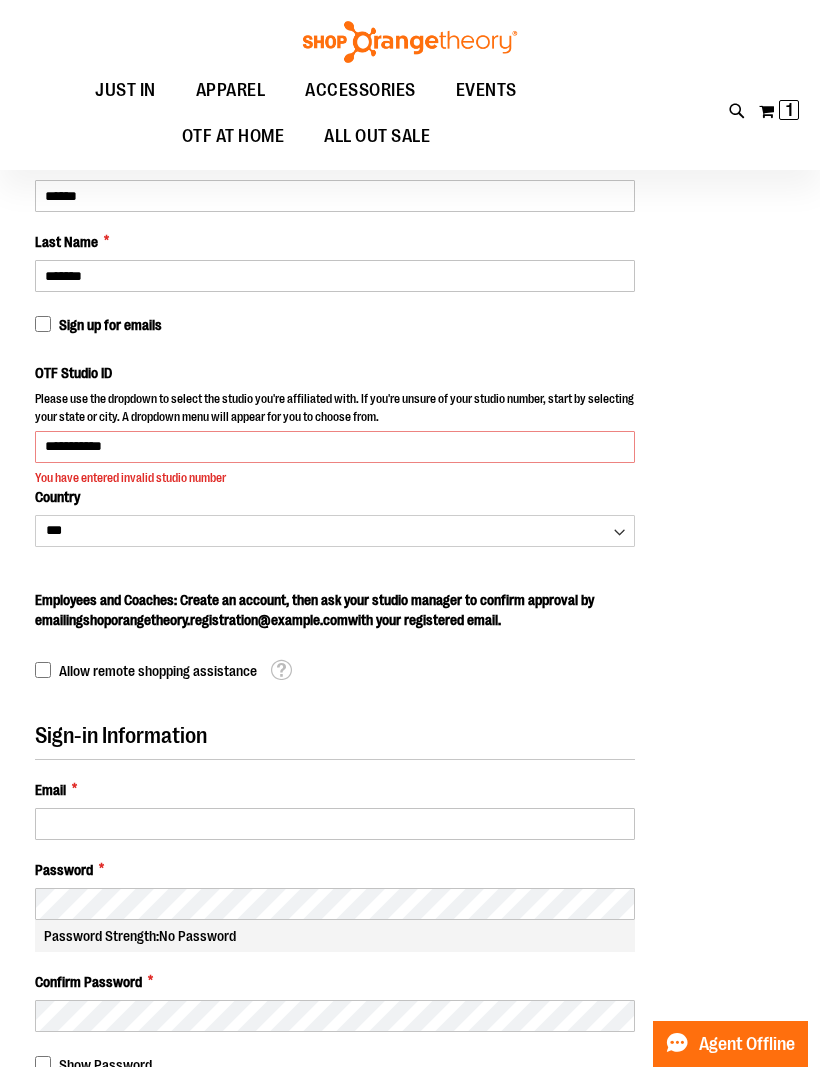 scroll, scrollTop: 186, scrollLeft: 0, axis: vertical 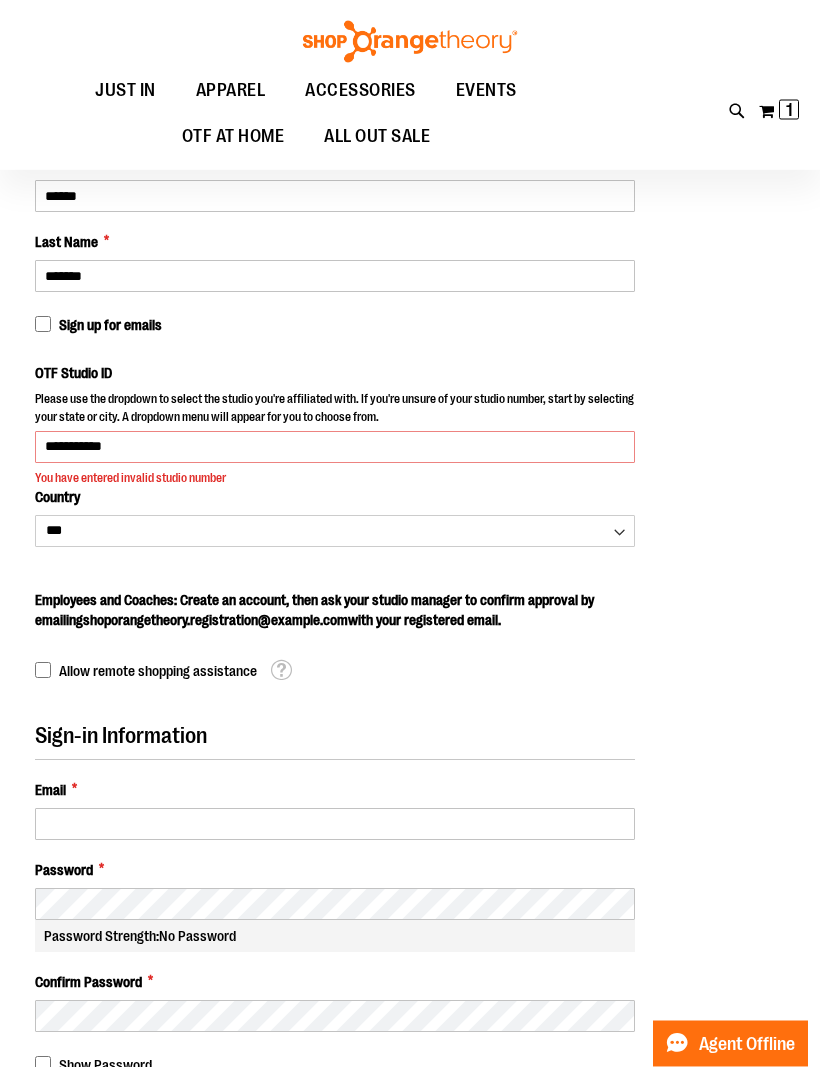 click on "**********" at bounding box center (335, 455) 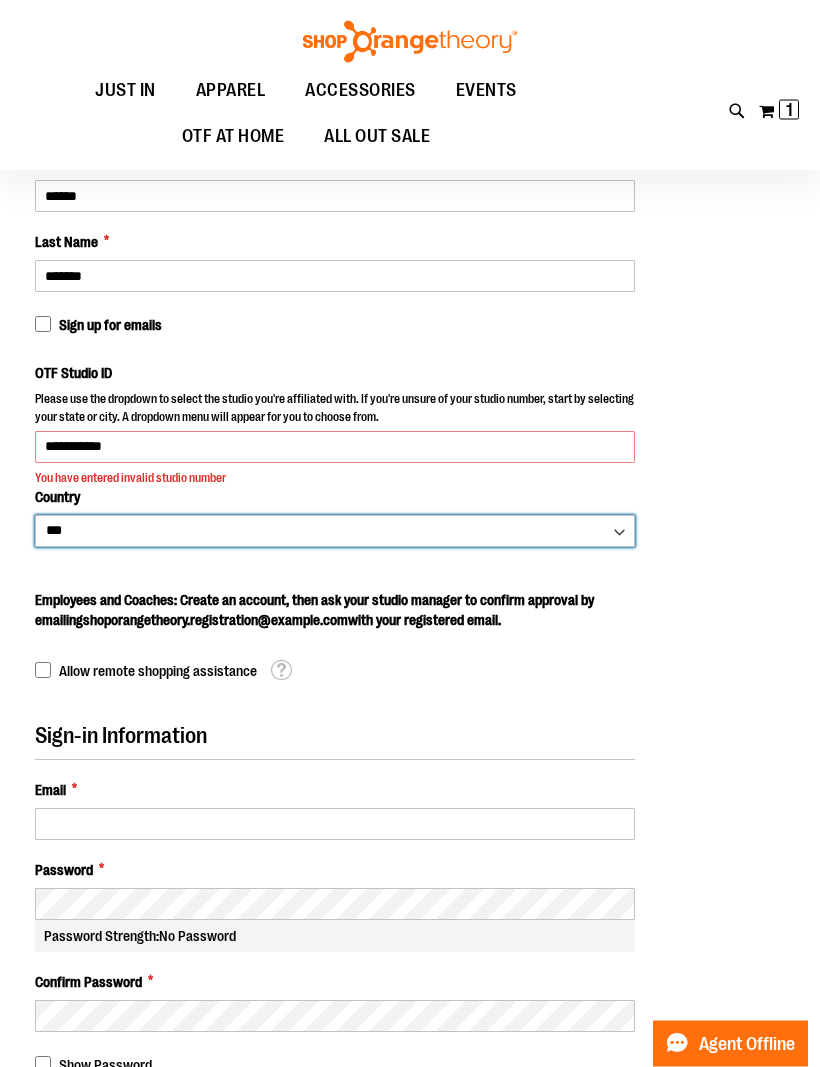 click on "***
***
*******
***
***
***
**
***
***
***
***
***
***
***
***
***
***
***
***
**
***
***
***
***" at bounding box center [335, 532] 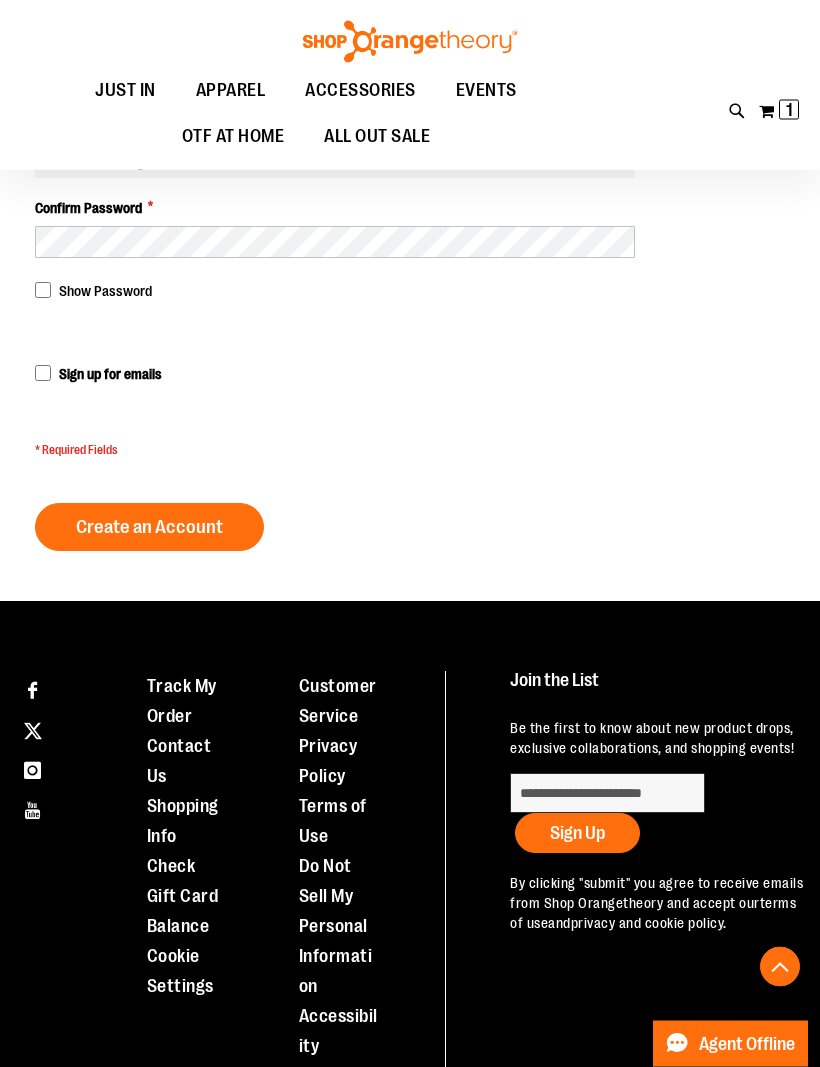 scroll, scrollTop: 1015, scrollLeft: 0, axis: vertical 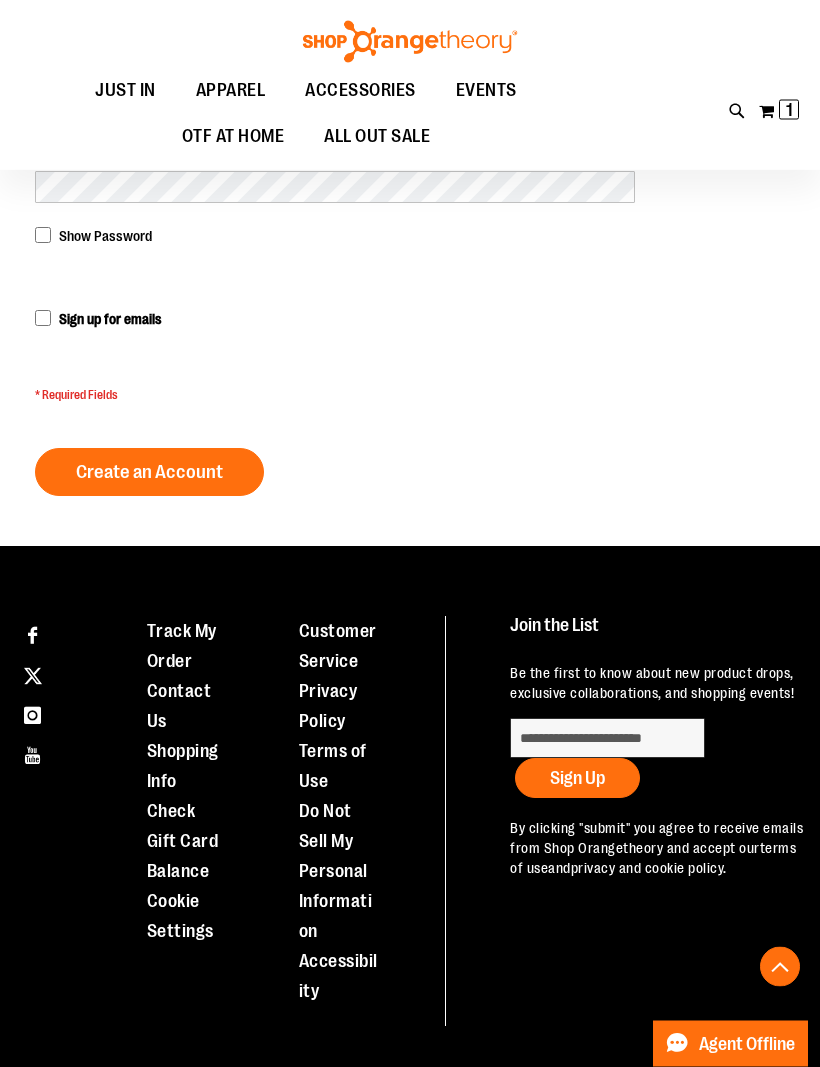 click on "1" at bounding box center (789, 110) 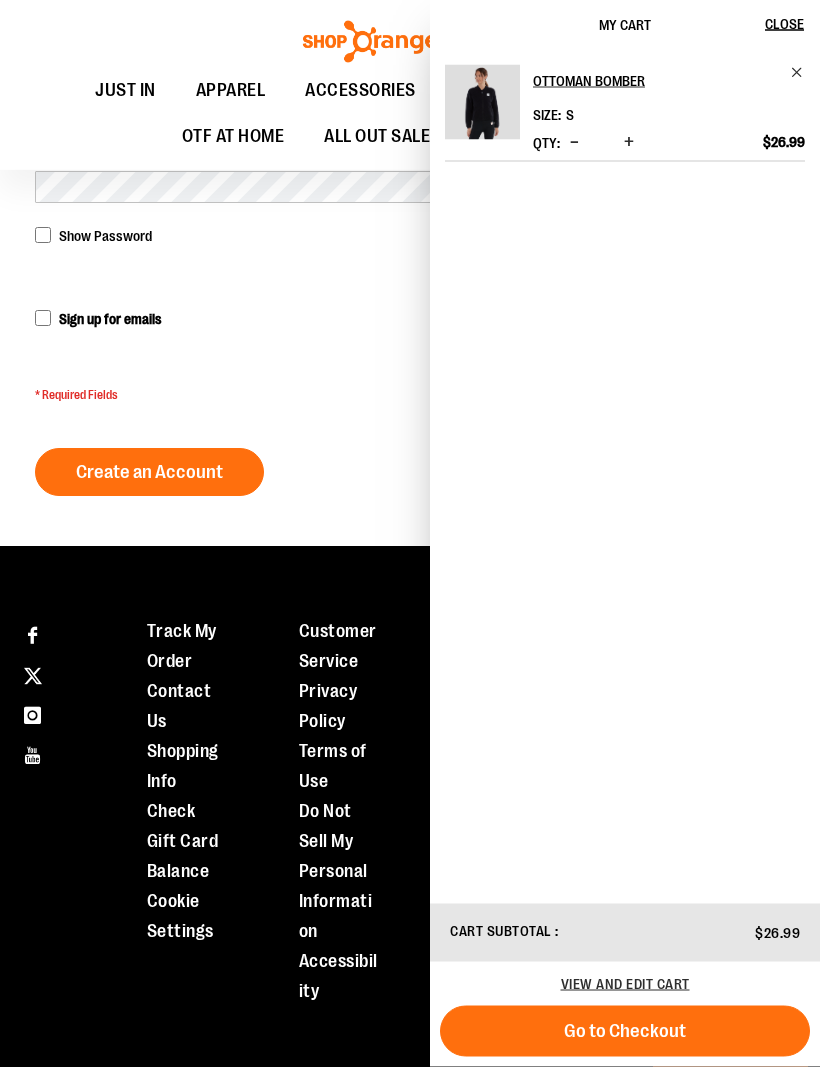 scroll, scrollTop: 1015, scrollLeft: 0, axis: vertical 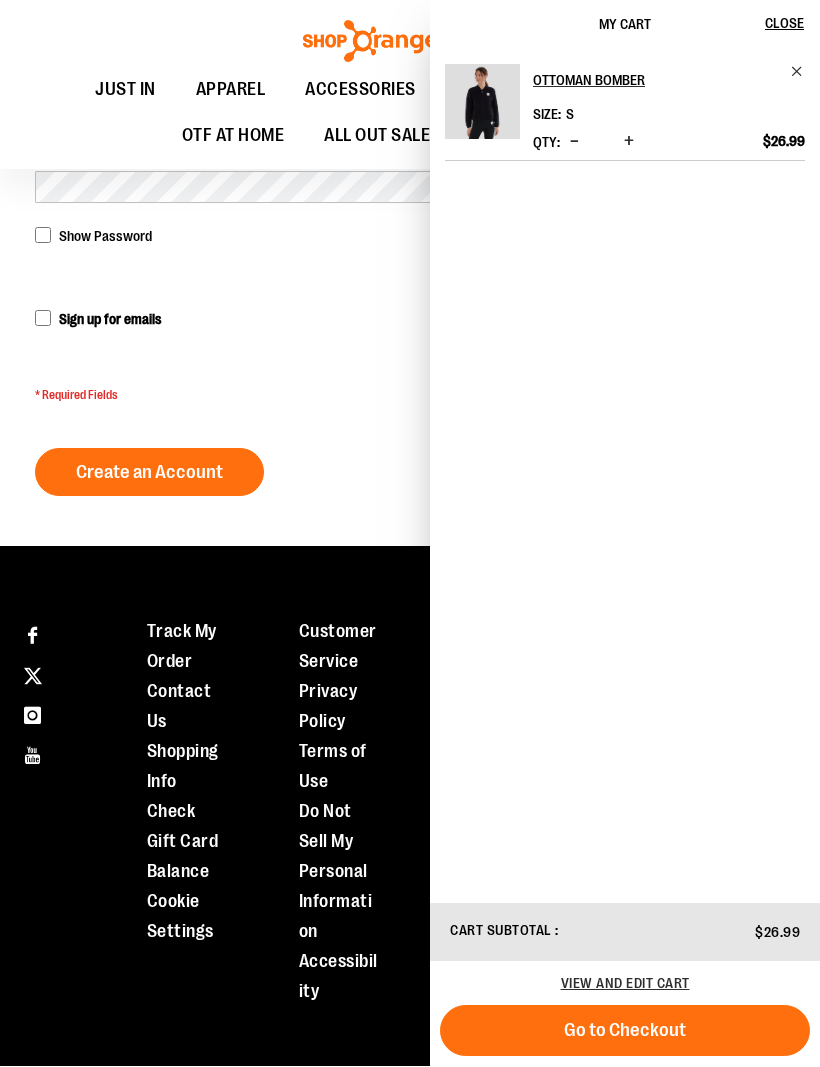 click on "Ottoman Bomber
Size
S
*" at bounding box center [625, 476] 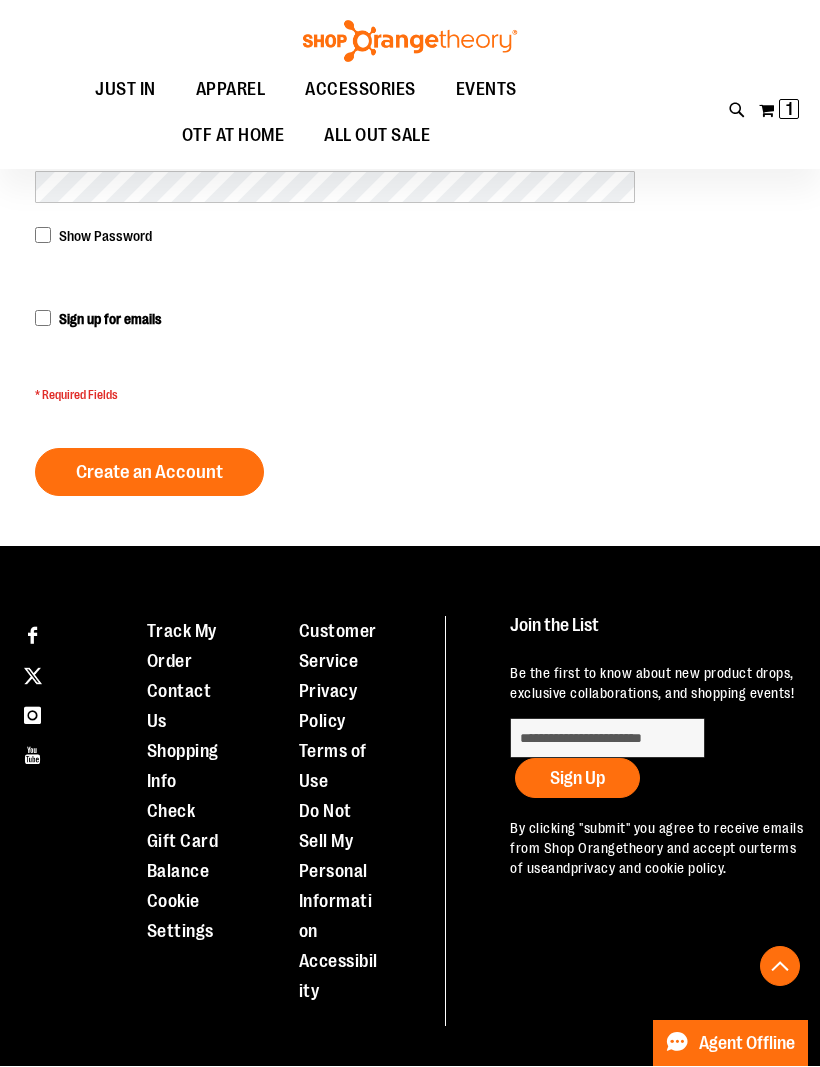 click on "Toggle Nav
Search
Popular Suggestions
Advanced Search" at bounding box center (410, 85) 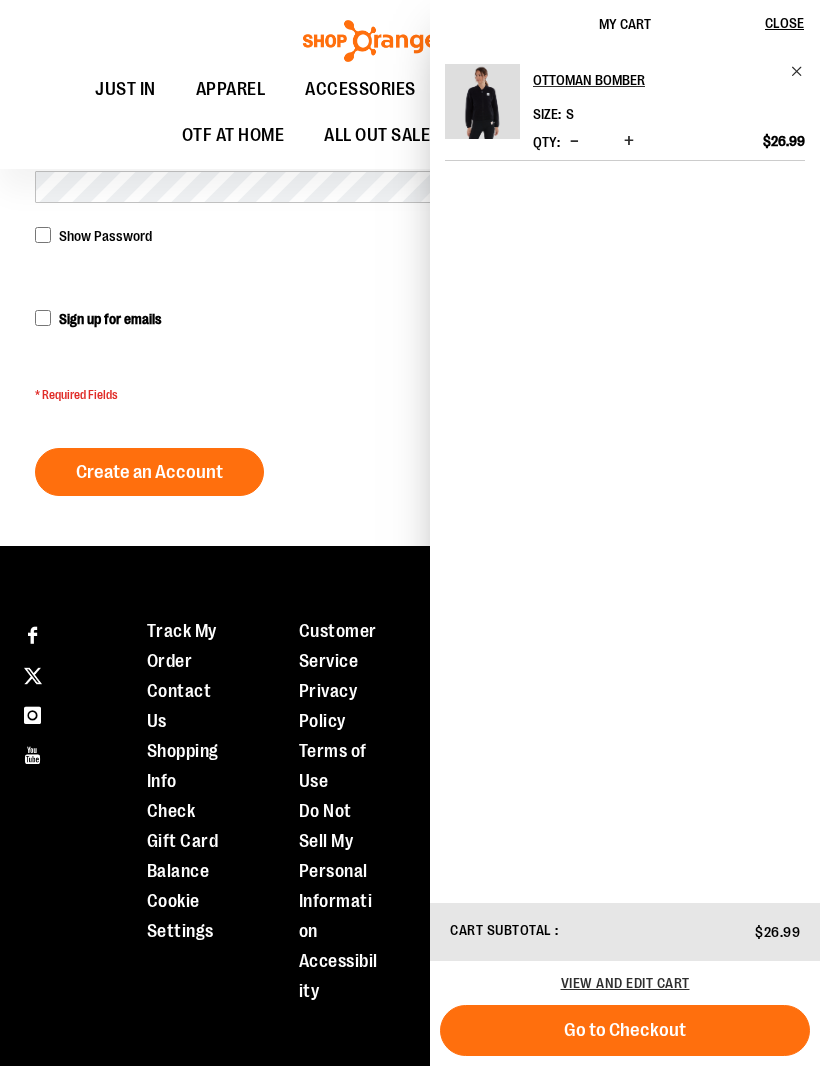 click at bounding box center [482, 102] 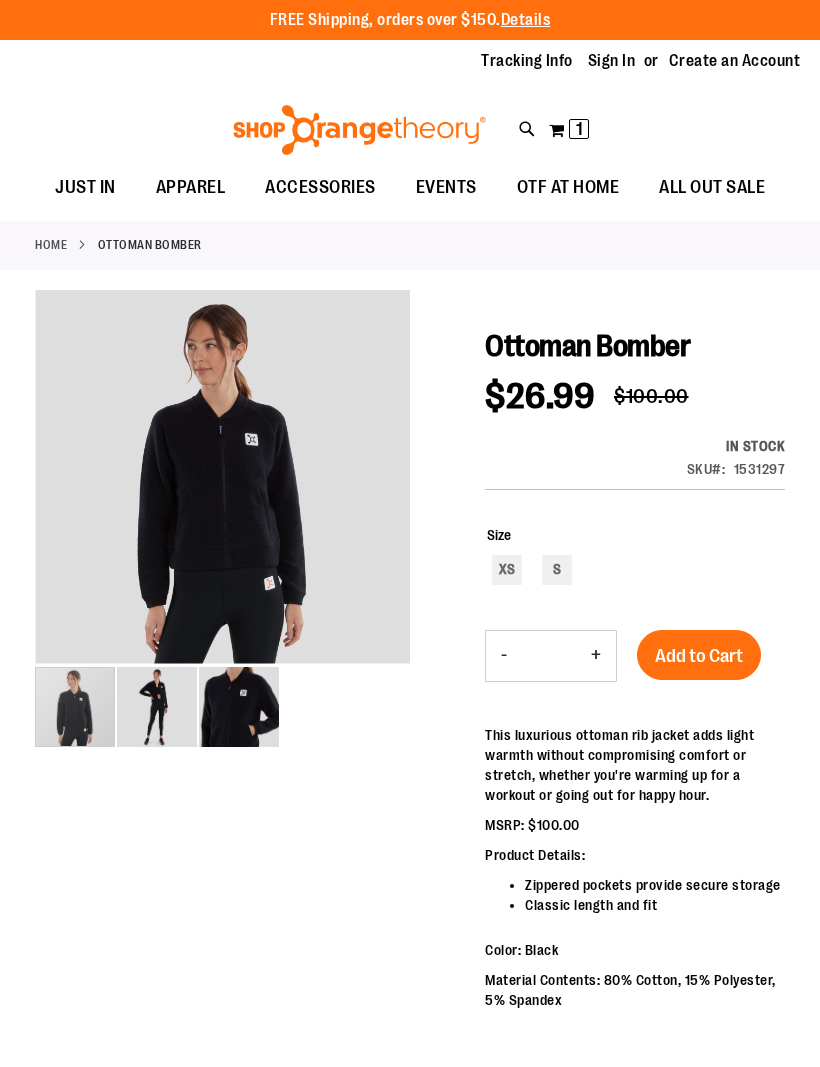 scroll, scrollTop: 0, scrollLeft: 0, axis: both 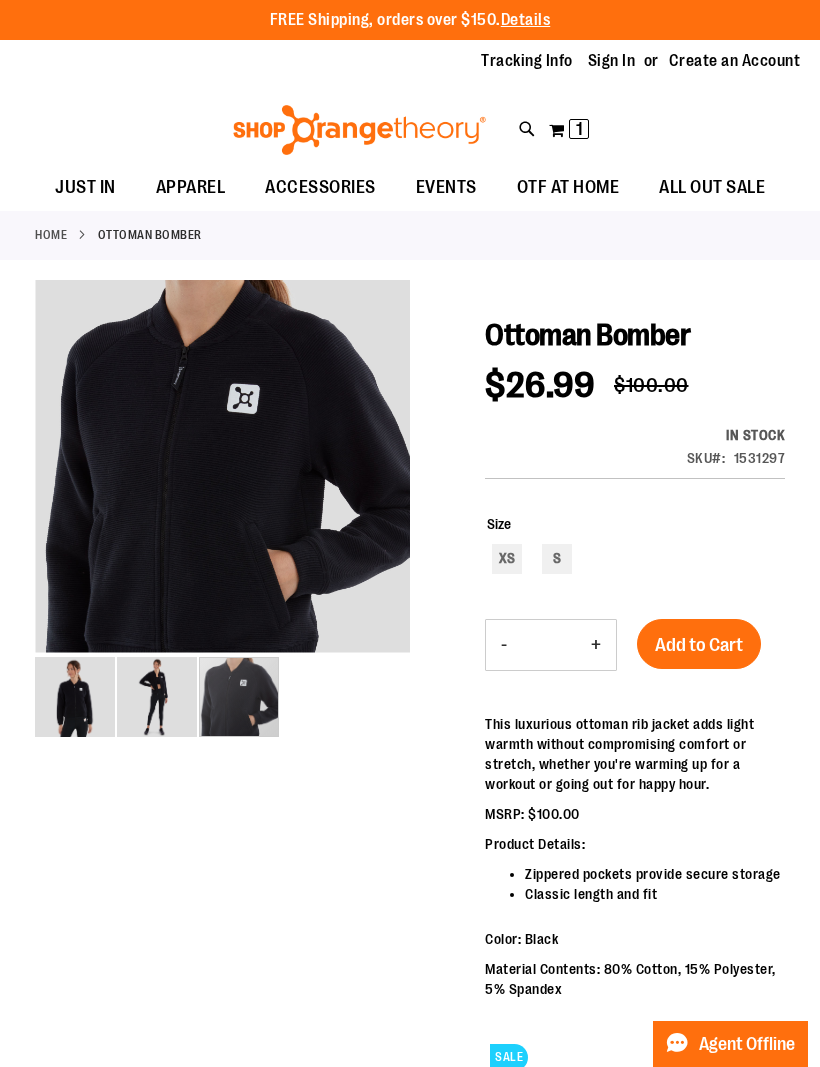 click at bounding box center [239, 697] 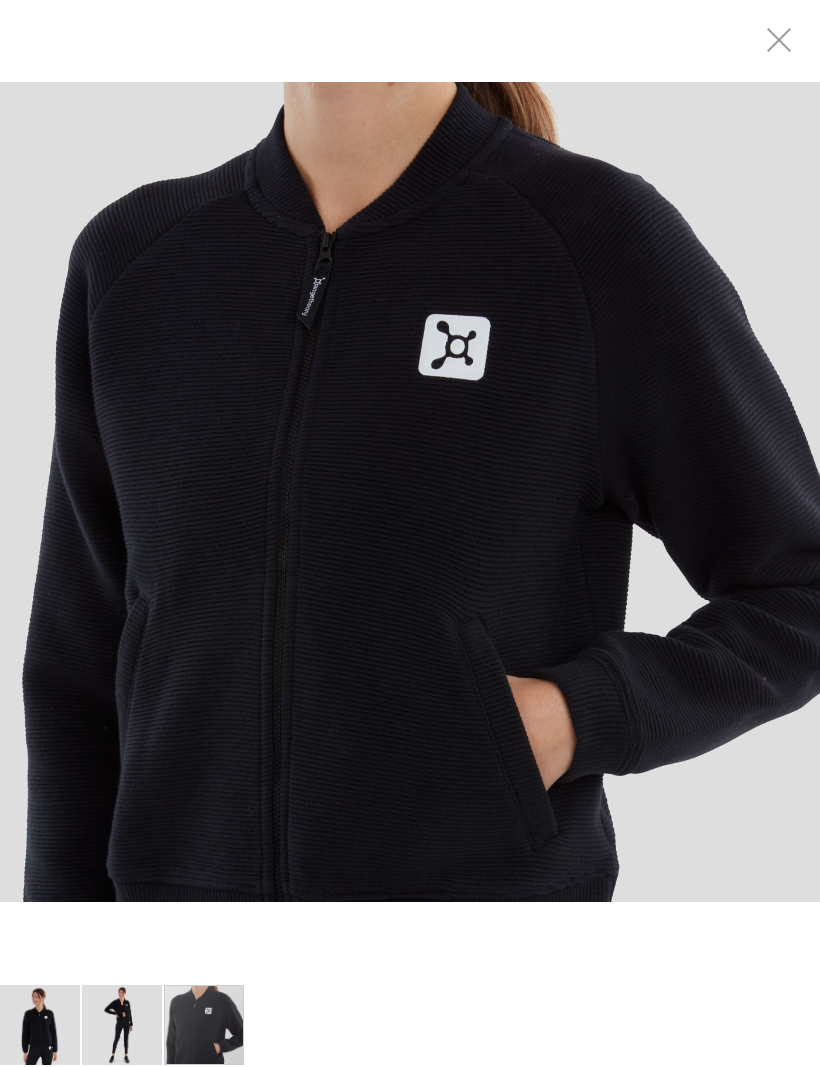 click at bounding box center (122, 1025) 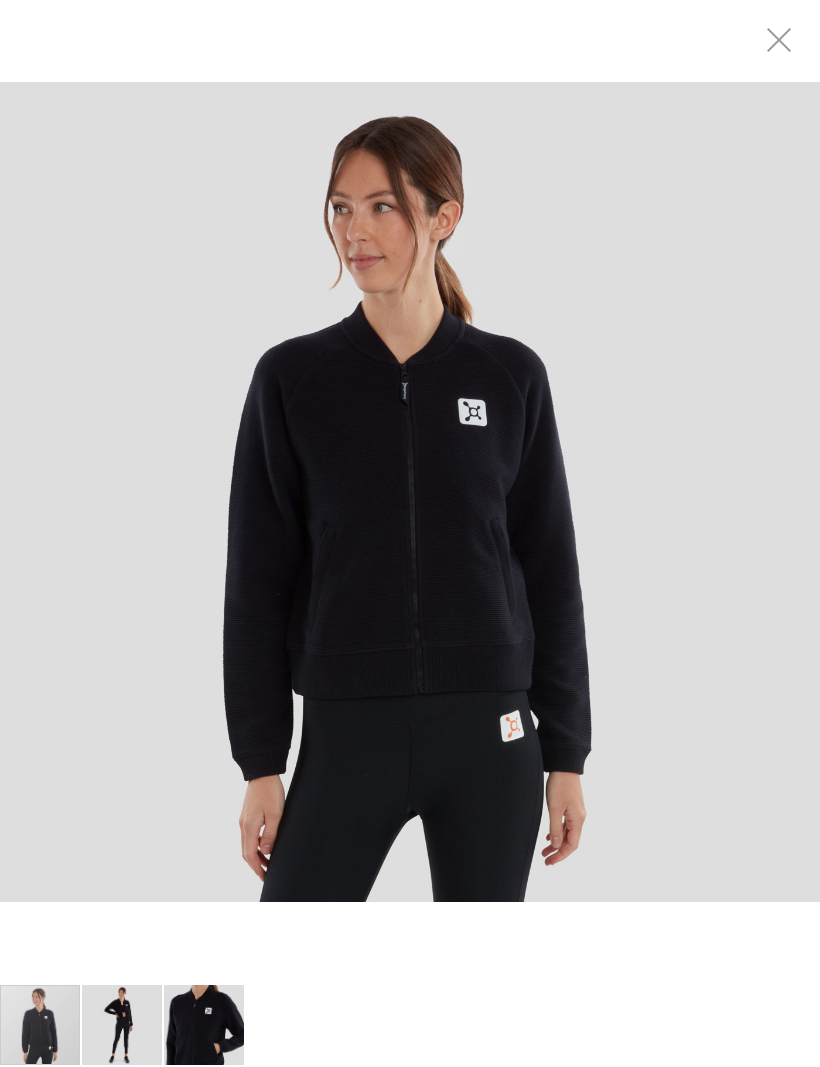 click at bounding box center (40, 1025) 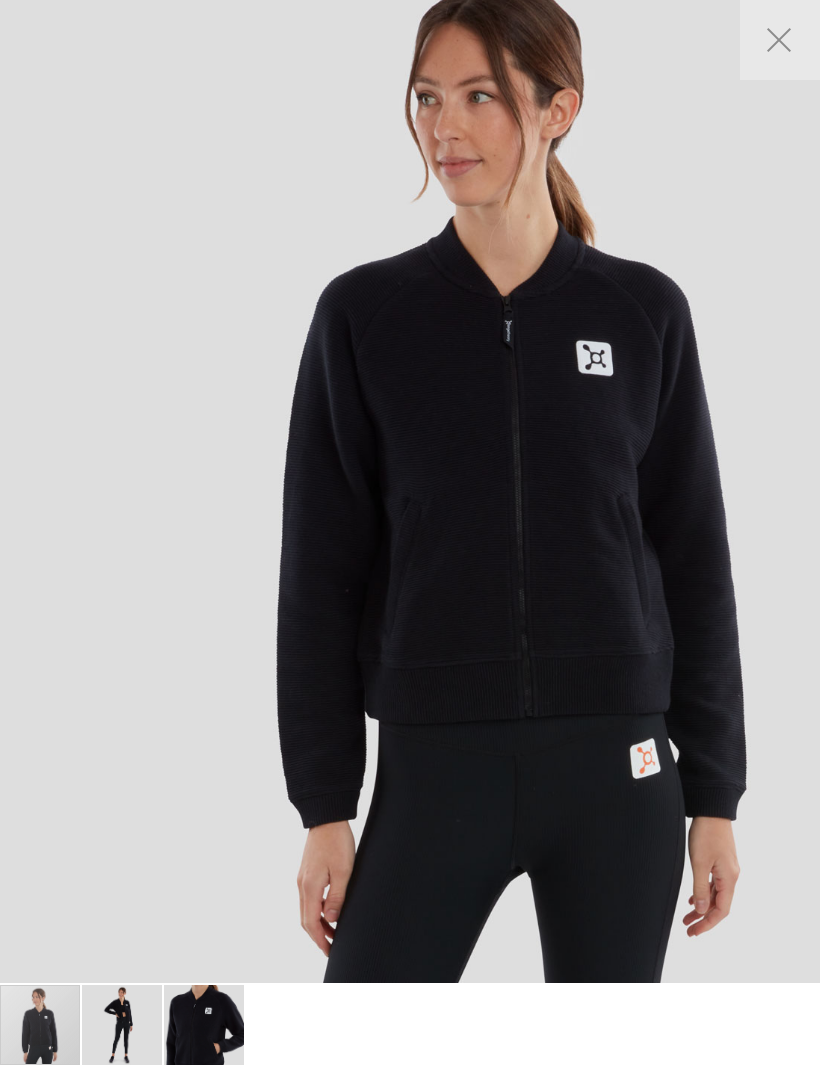 click at bounding box center (204, 1025) 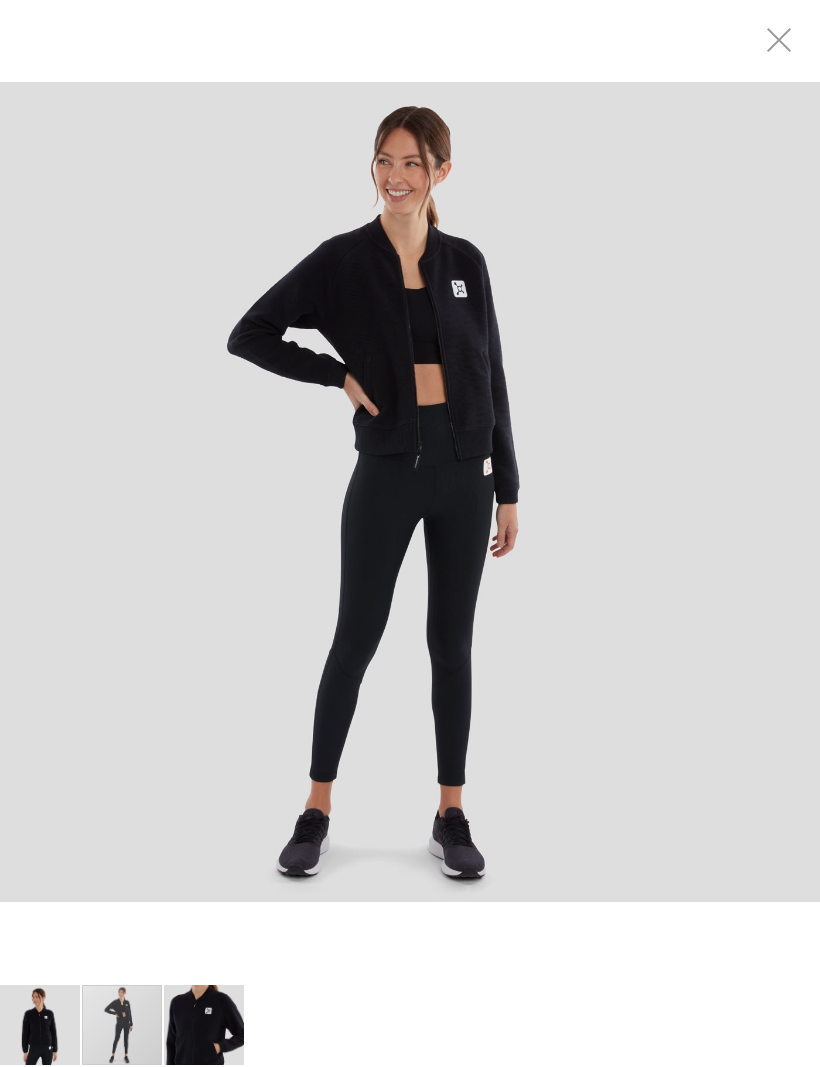 click at bounding box center (122, 1025) 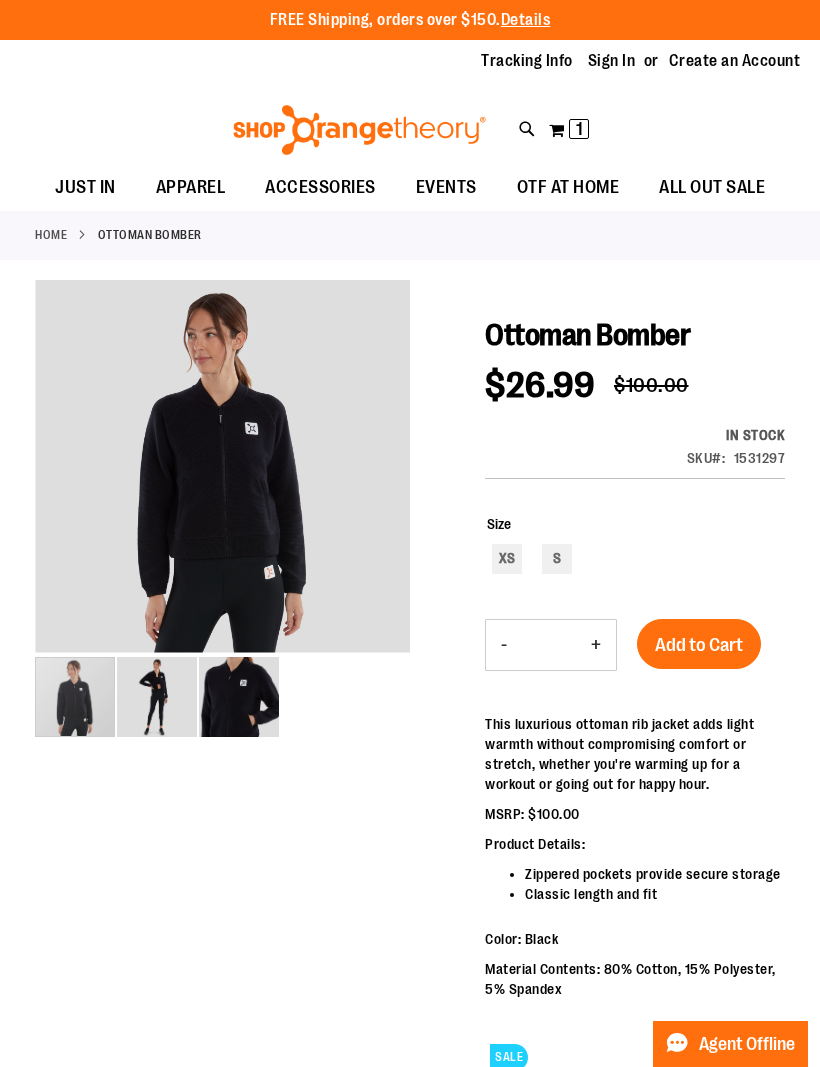 click on "FREE Shipping, orders over $150.  Details
To order the Spring Dri Tri event bundle please email  [EMAIL]." at bounding box center [410, 20] 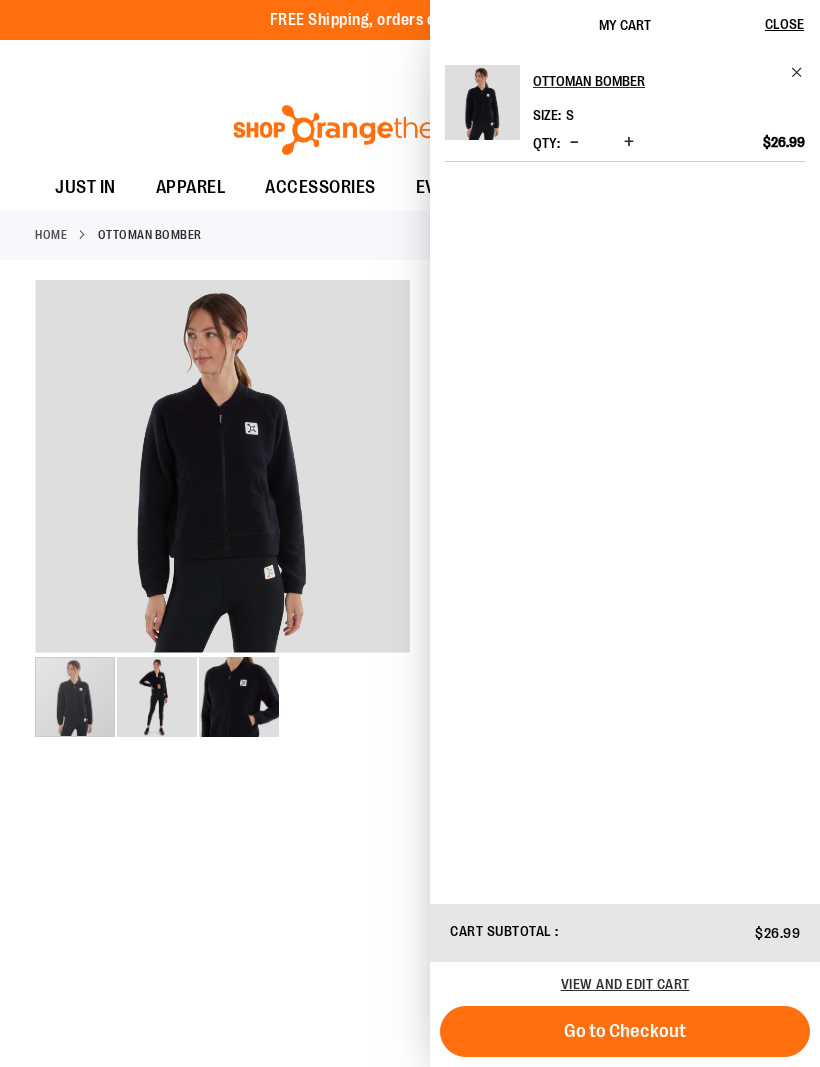 click on "Go to Checkout" at bounding box center (625, 1031) 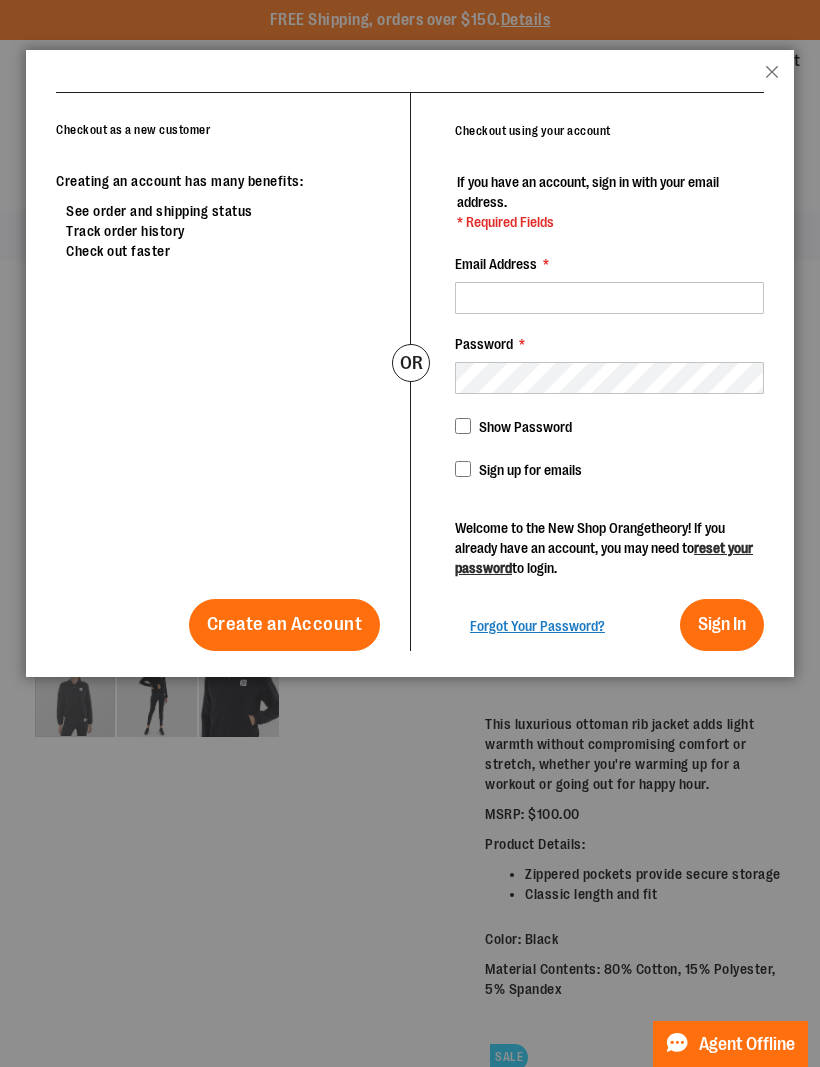 click on "Create an Account" at bounding box center (285, 624) 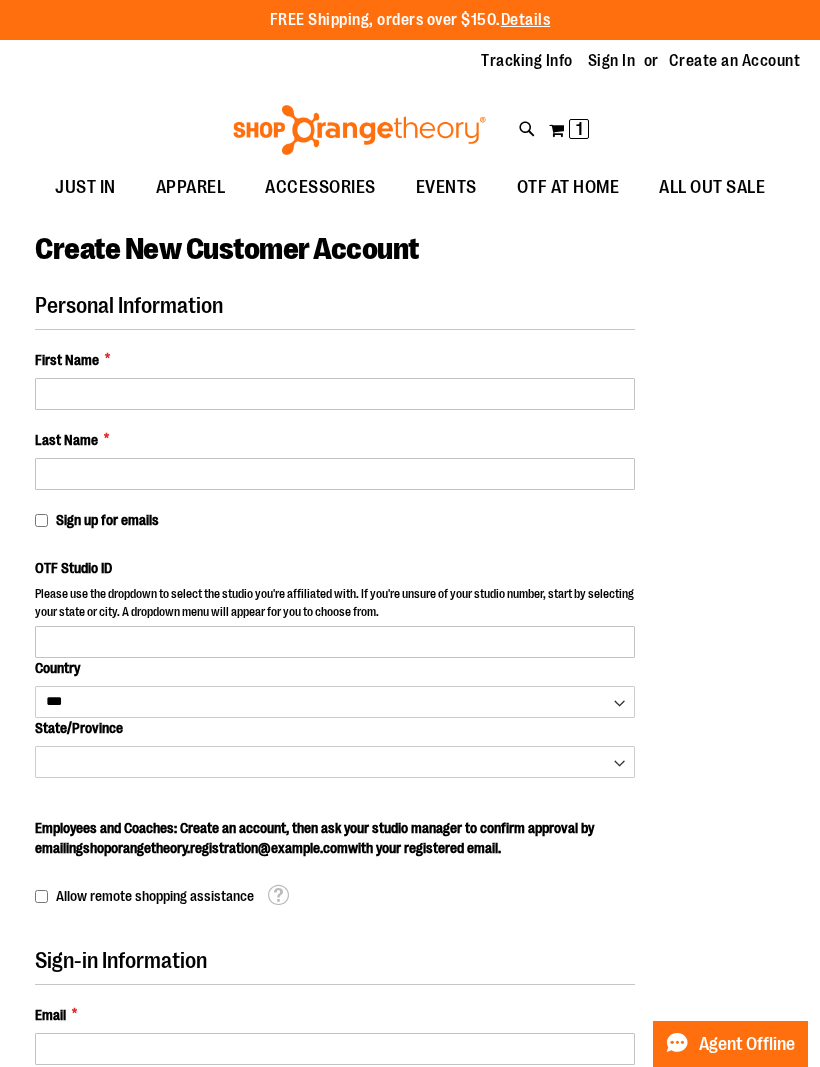 select on "***" 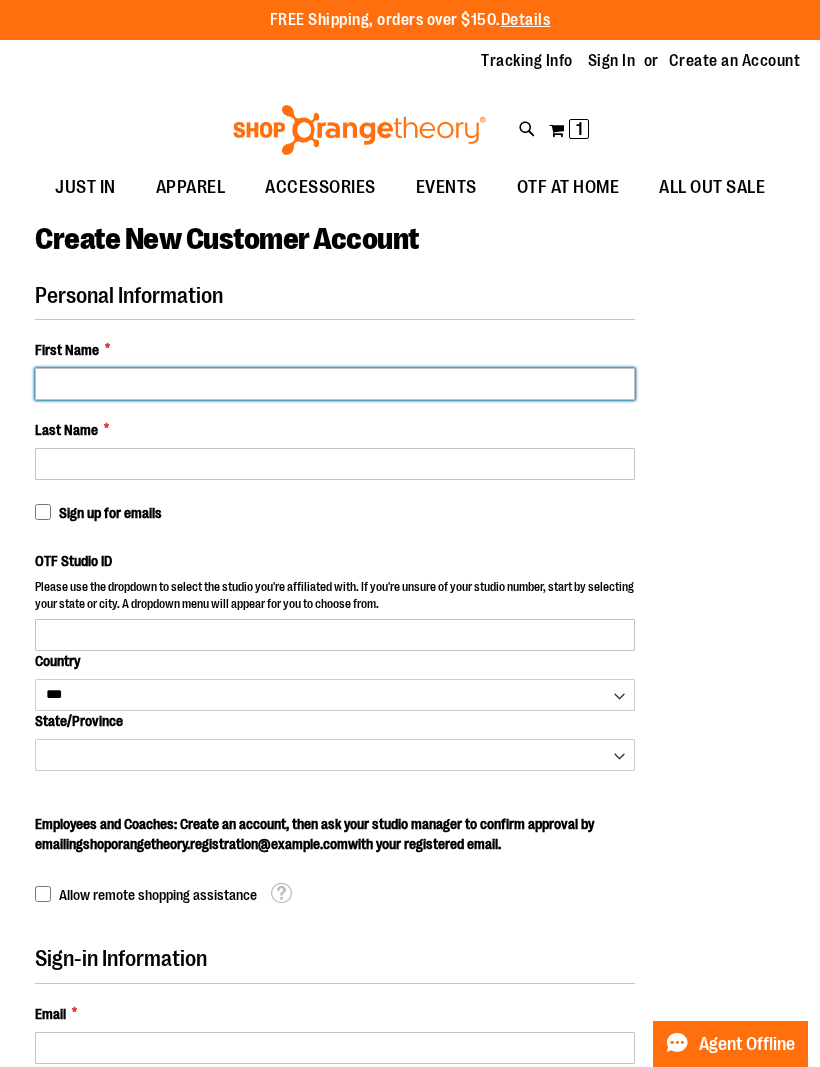 click on "First Name *" at bounding box center (335, 384) 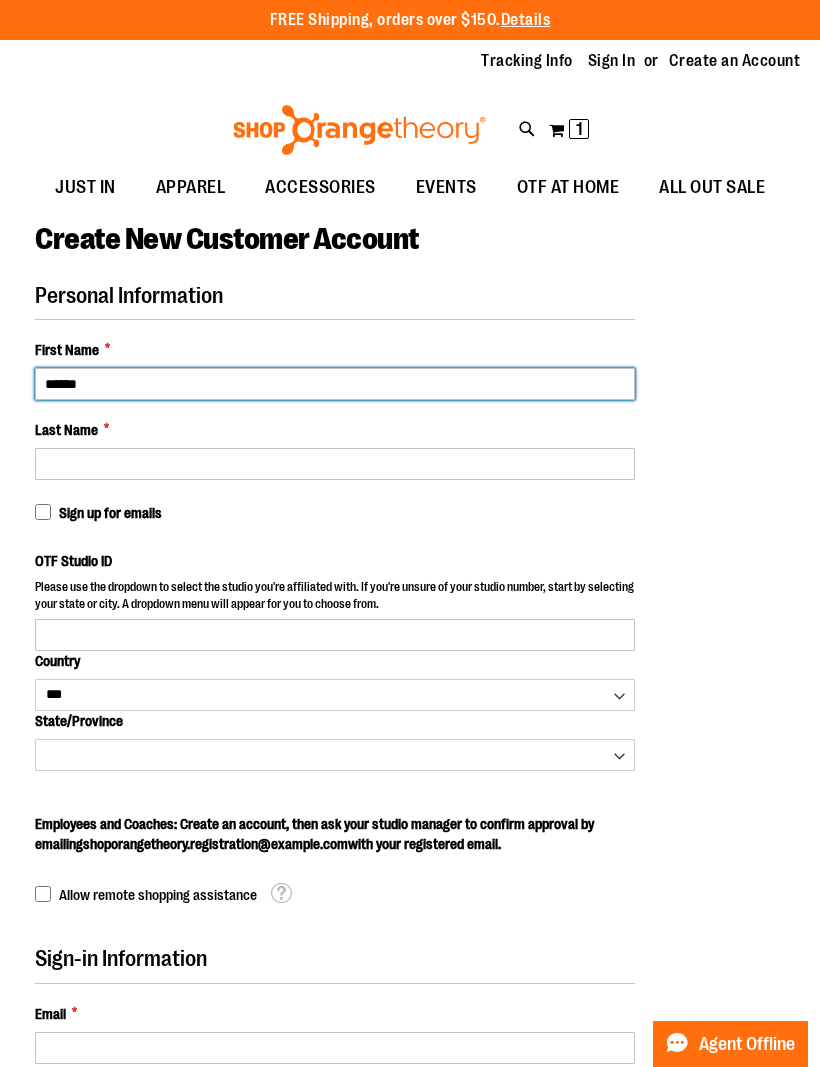 type on "******" 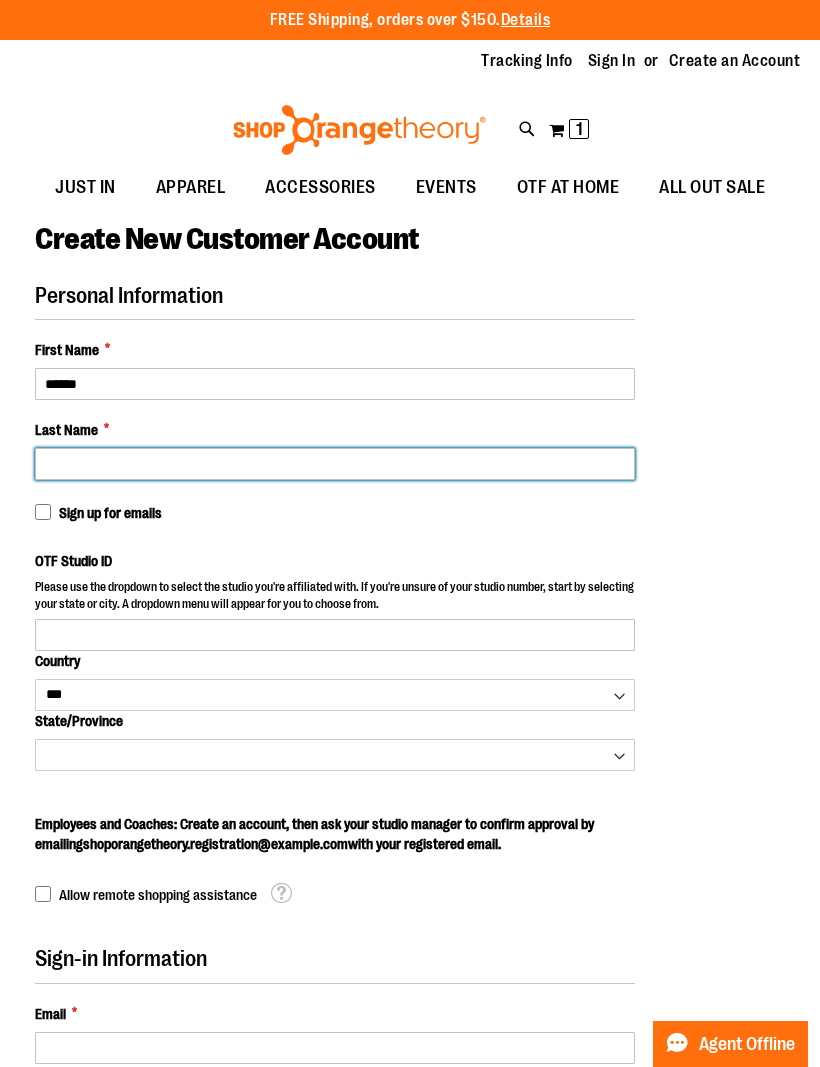 click on "Last Name *" at bounding box center [335, 464] 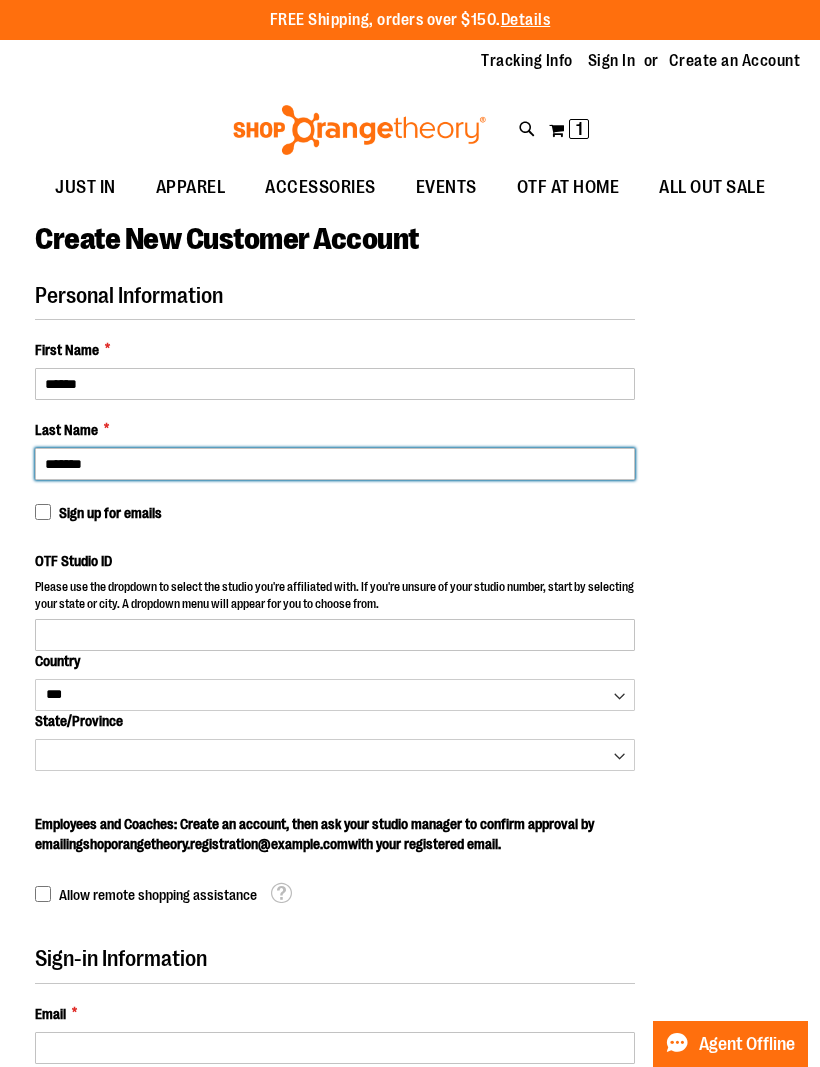 type on "*******" 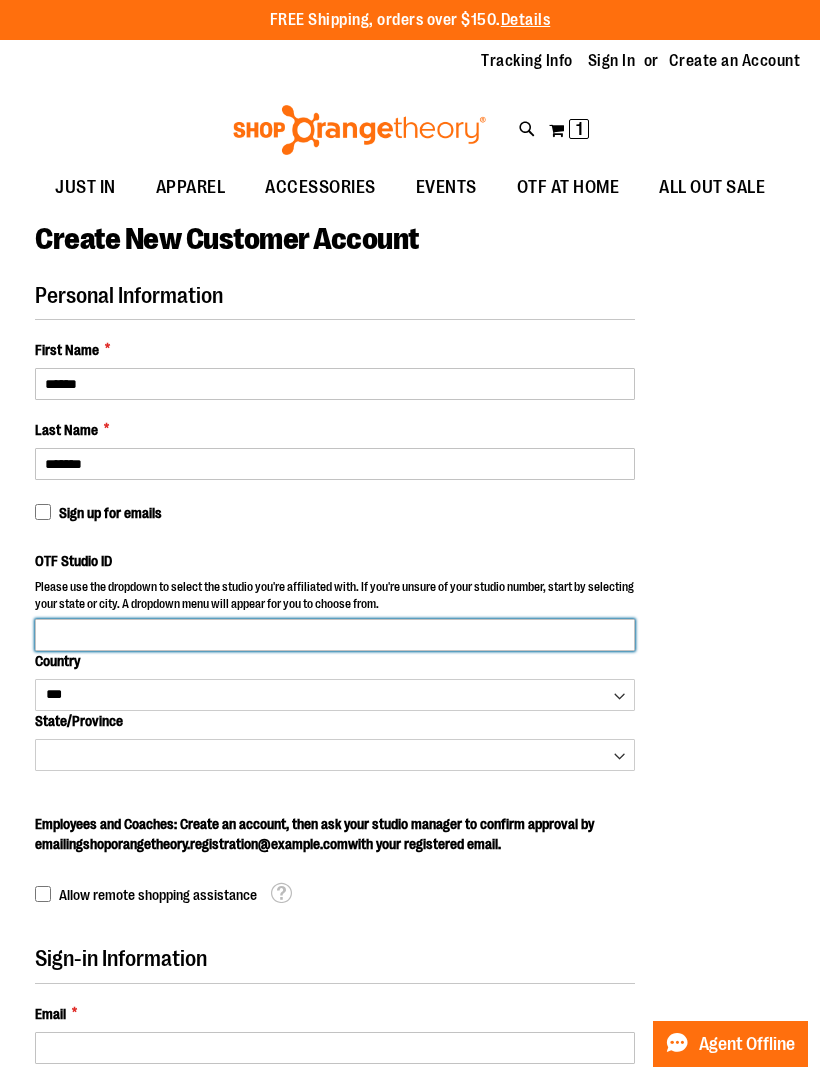 click on "OTF Studio ID" at bounding box center (335, 635) 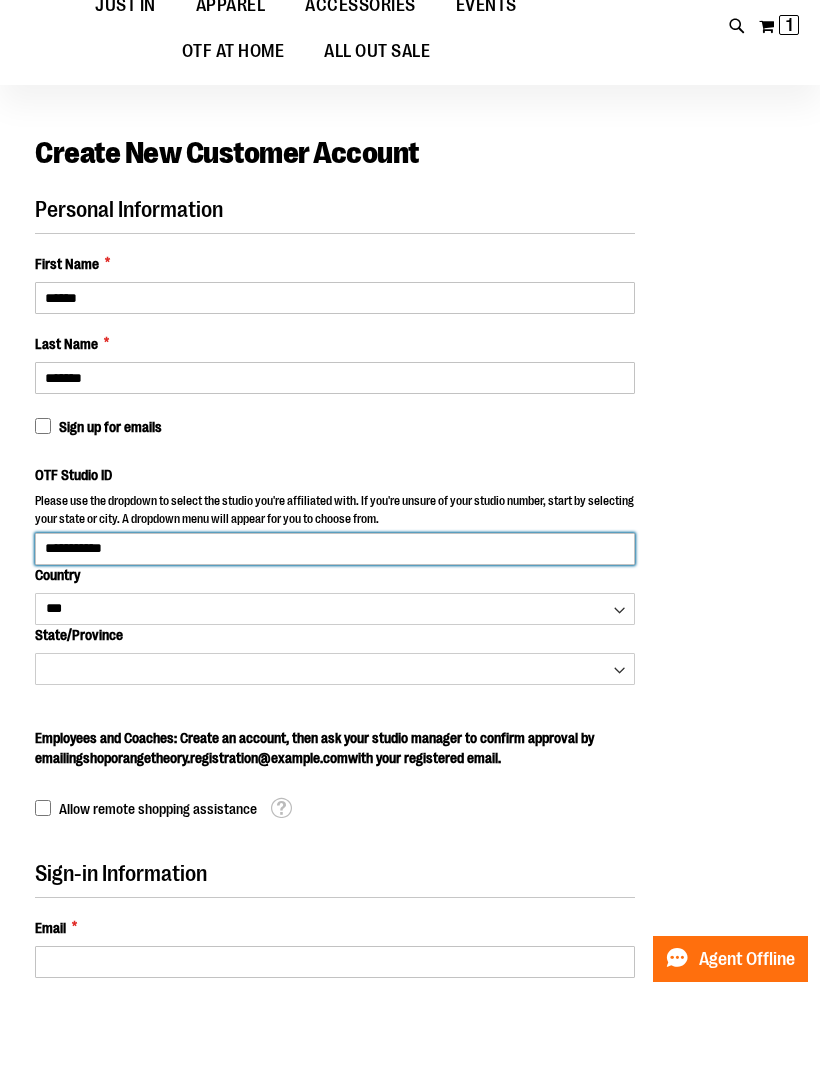 type on "**********" 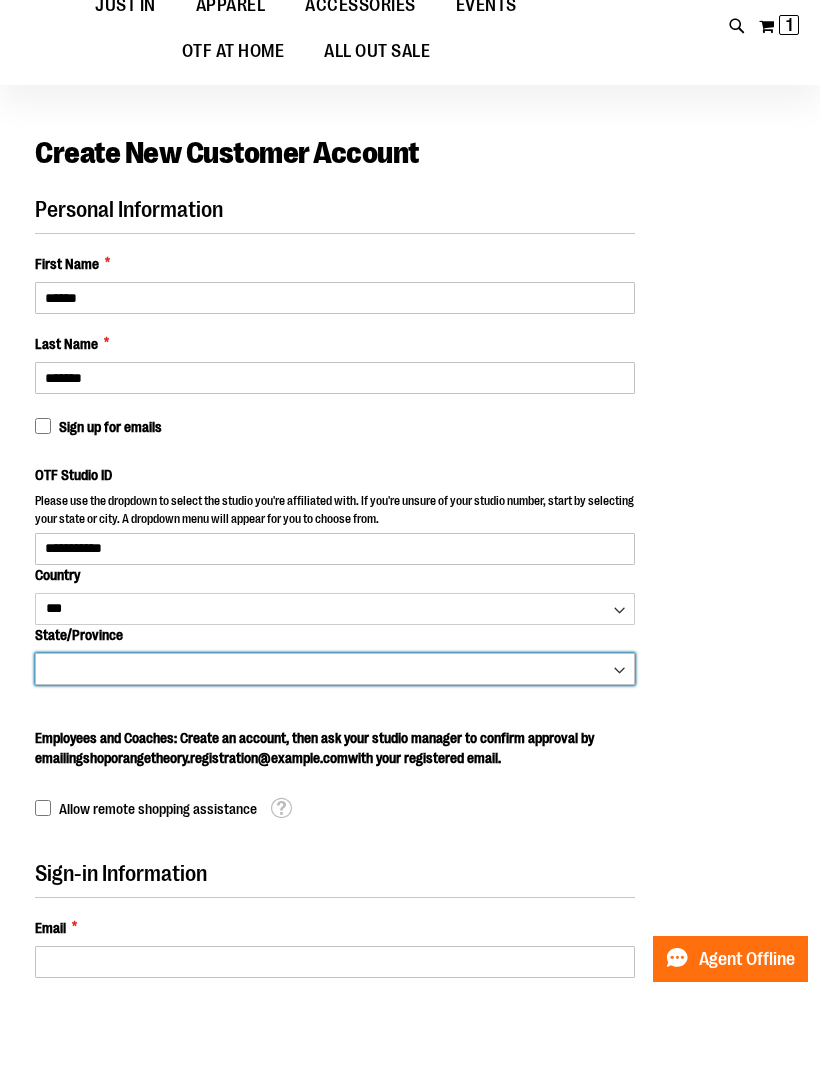 click on "Skip to Content
The store will not work correctly when cookies are disabled.
FREE Shipping, orders over $150.  Details
To order the Spring Dri Tri event bundle please email  shoporangetheory@bdainc.com .
Tracking Info
Sign In
Return to Procurement
Create an Account
Toggle Nav
Search" at bounding box center [410, 533] 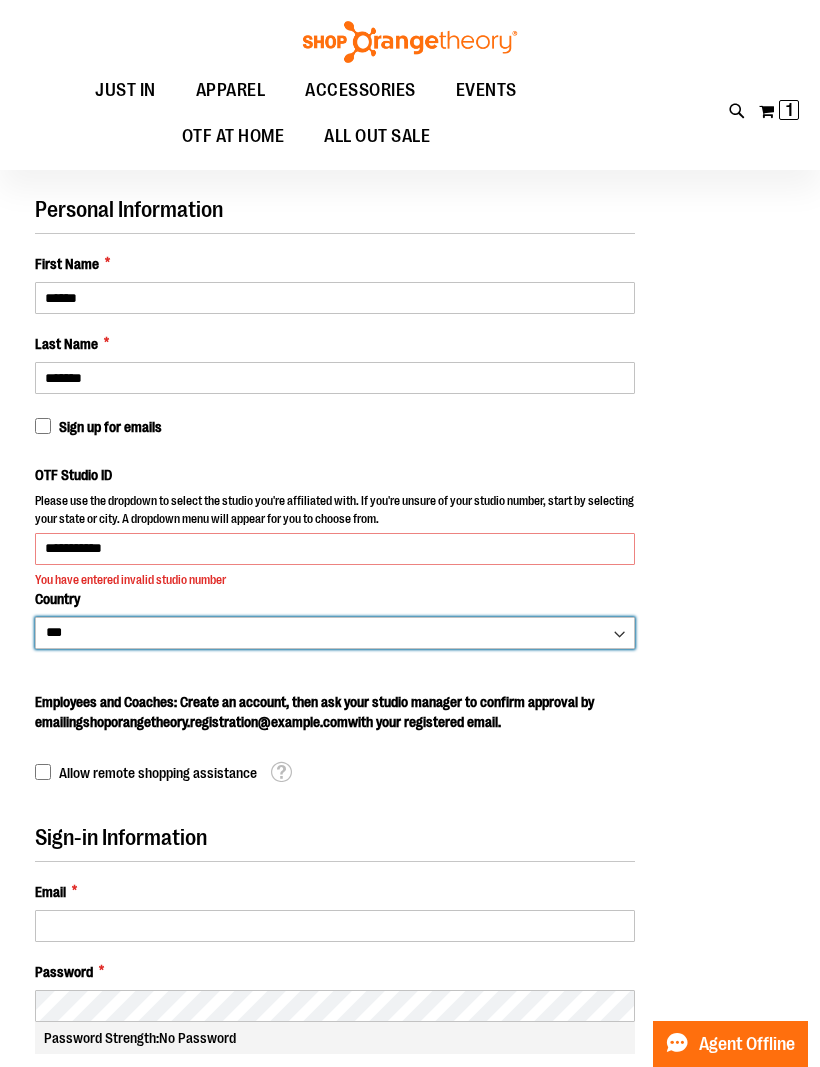 click on "***
***
*******
***
***
***
**
***
***
***
***
***
***
***
***
***
***
***
***
**
***
***
***
***" at bounding box center [335, 633] 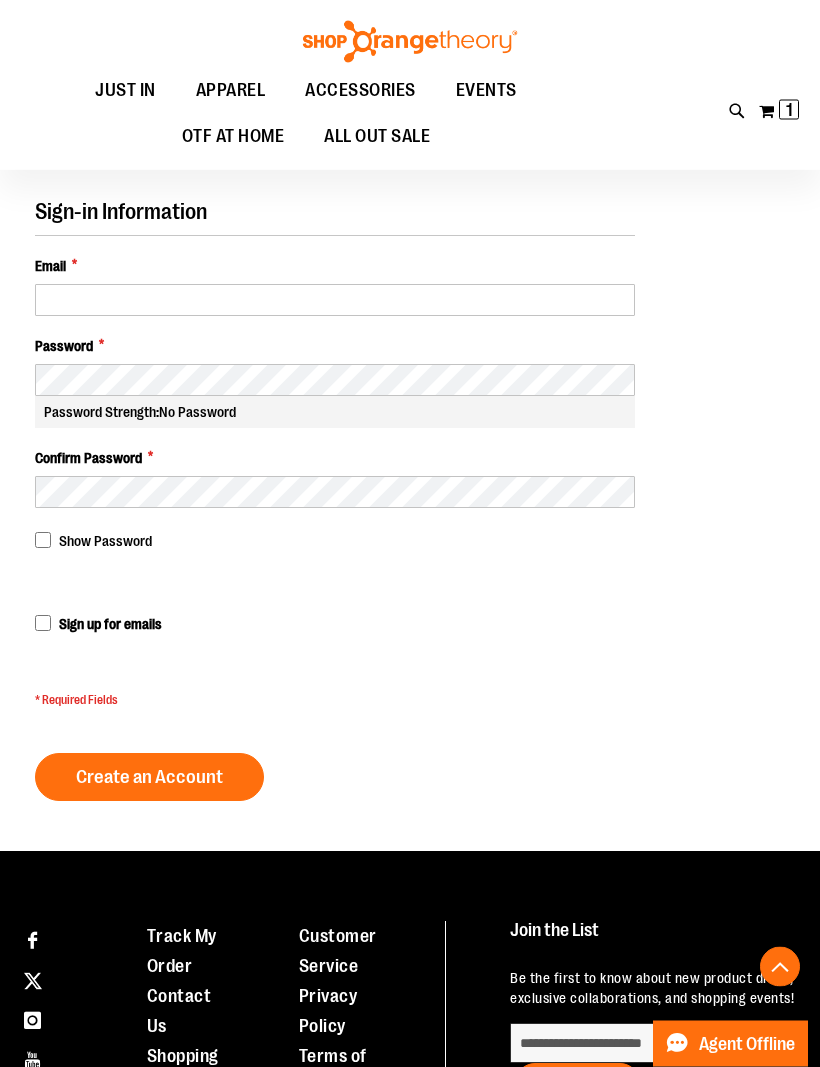 scroll, scrollTop: 711, scrollLeft: 0, axis: vertical 